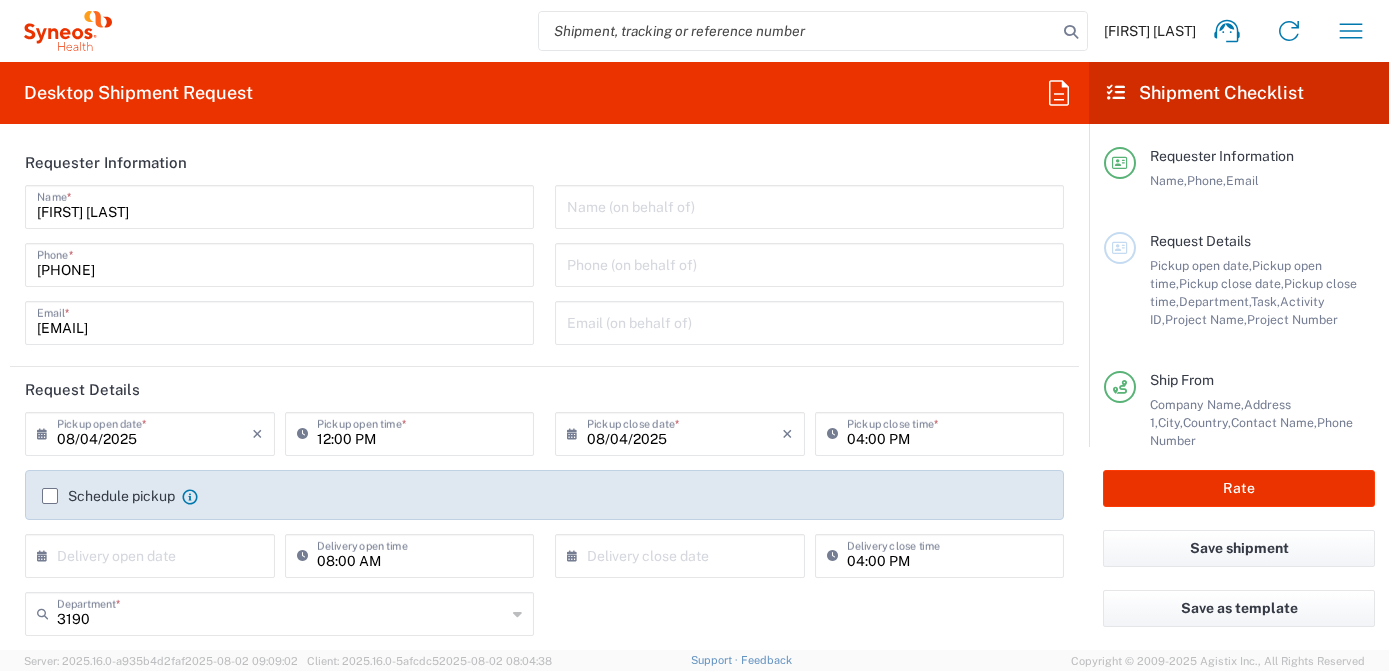 scroll, scrollTop: 0, scrollLeft: 0, axis: both 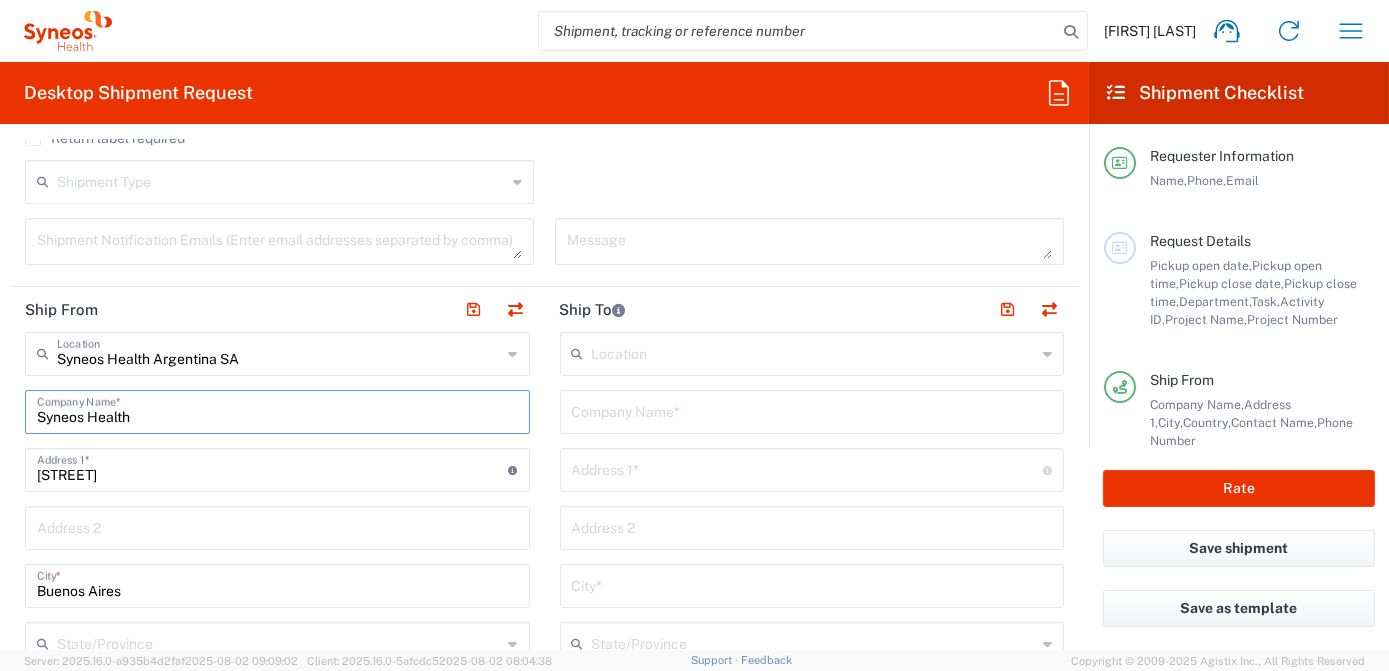drag, startPoint x: 183, startPoint y: 419, endPoint x: 0, endPoint y: 410, distance: 183.22118 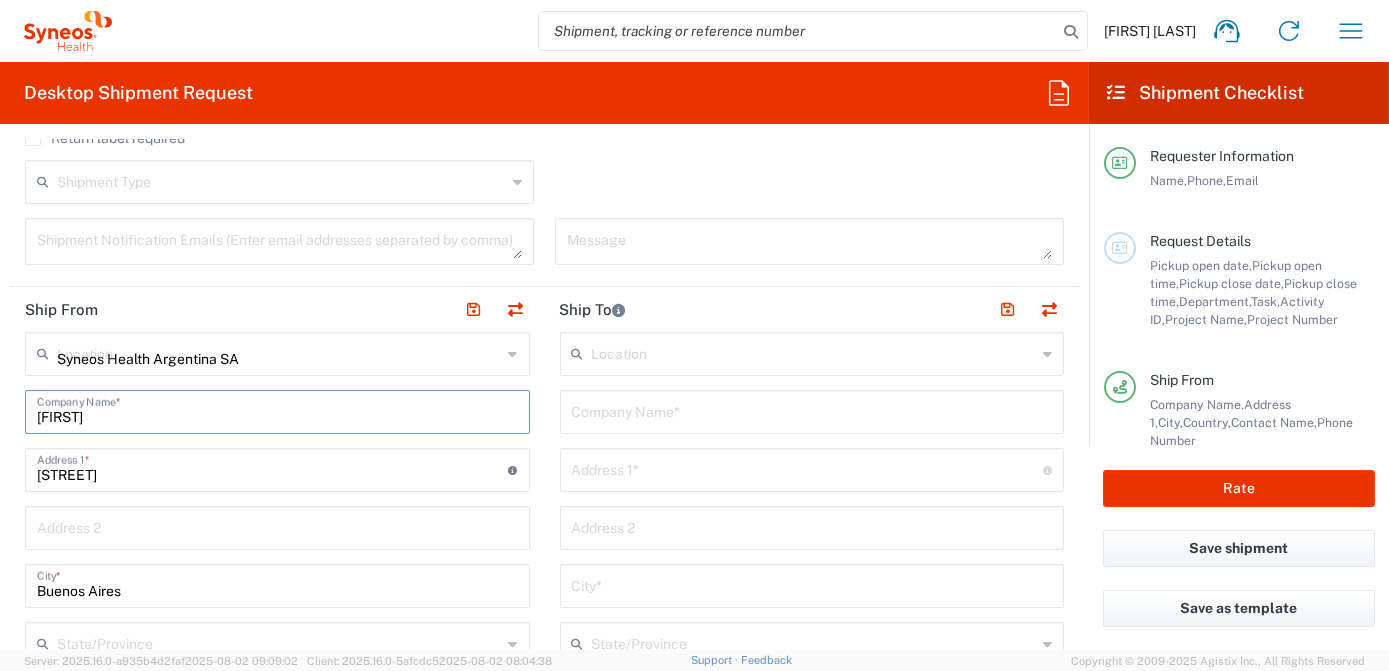 type on "[FIRST]" 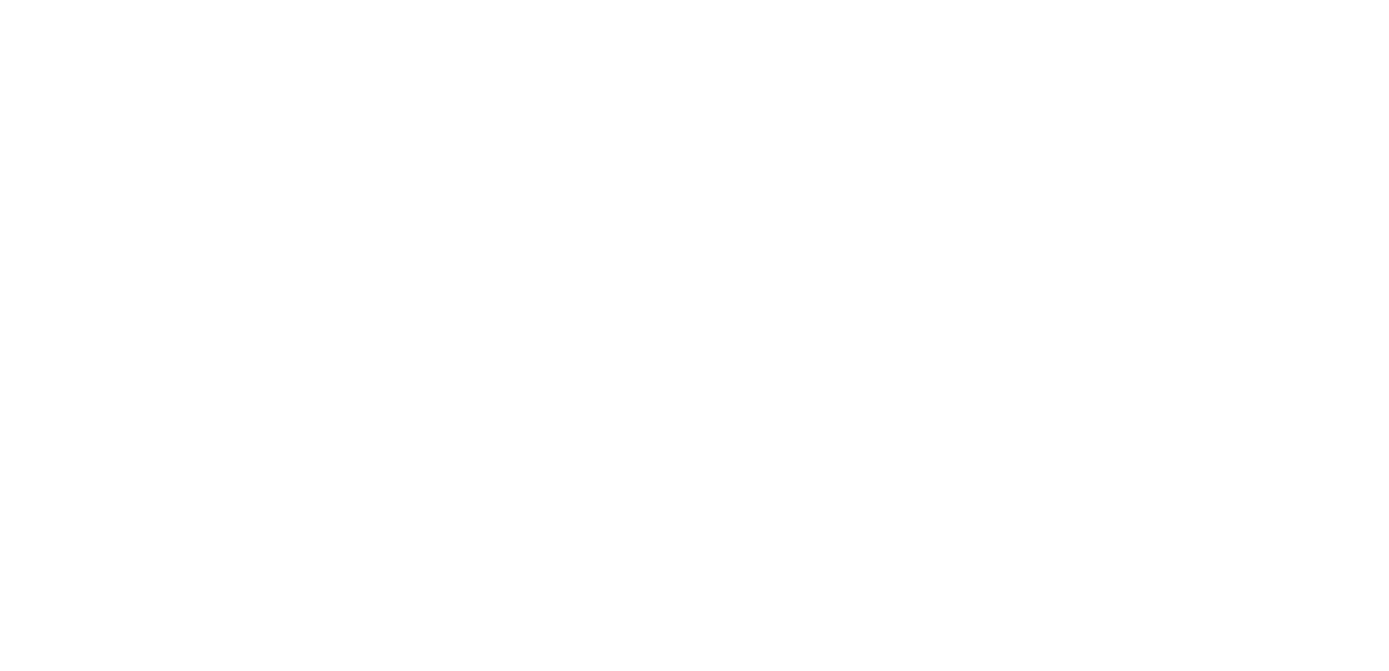 scroll, scrollTop: 0, scrollLeft: 0, axis: both 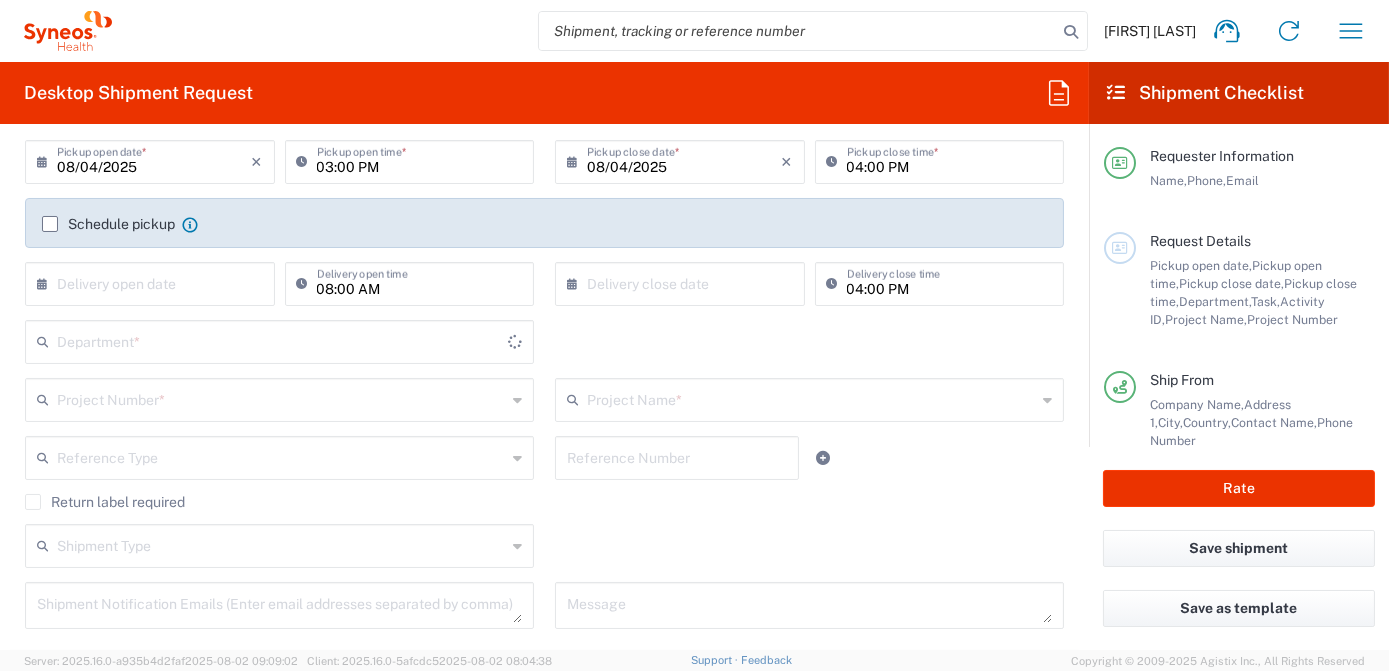type on "3190" 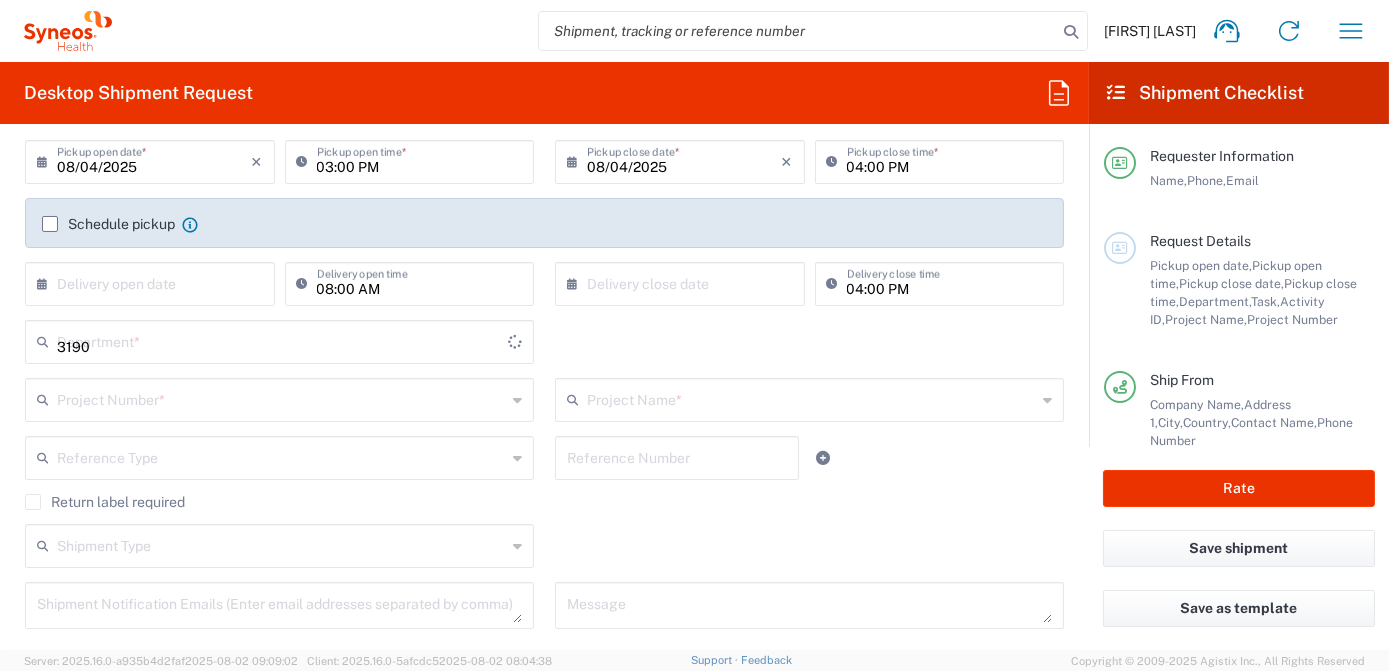 type on "Argentina" 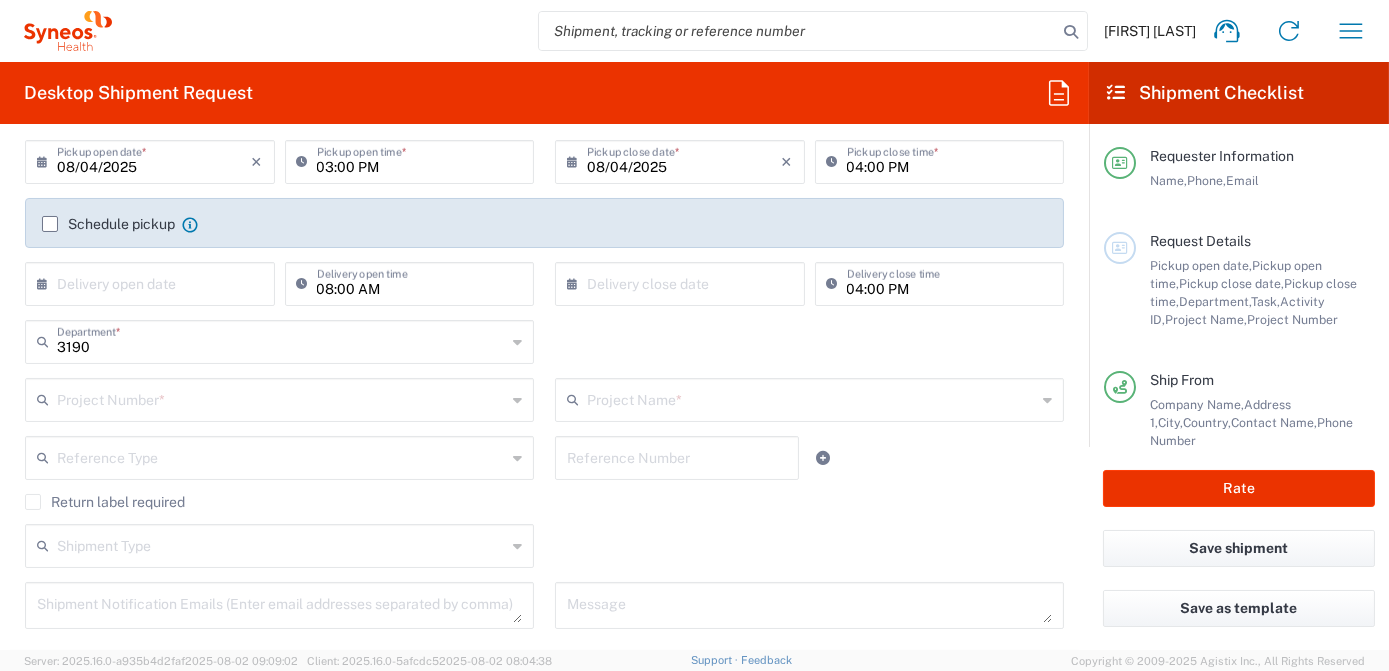 click at bounding box center (281, 398) 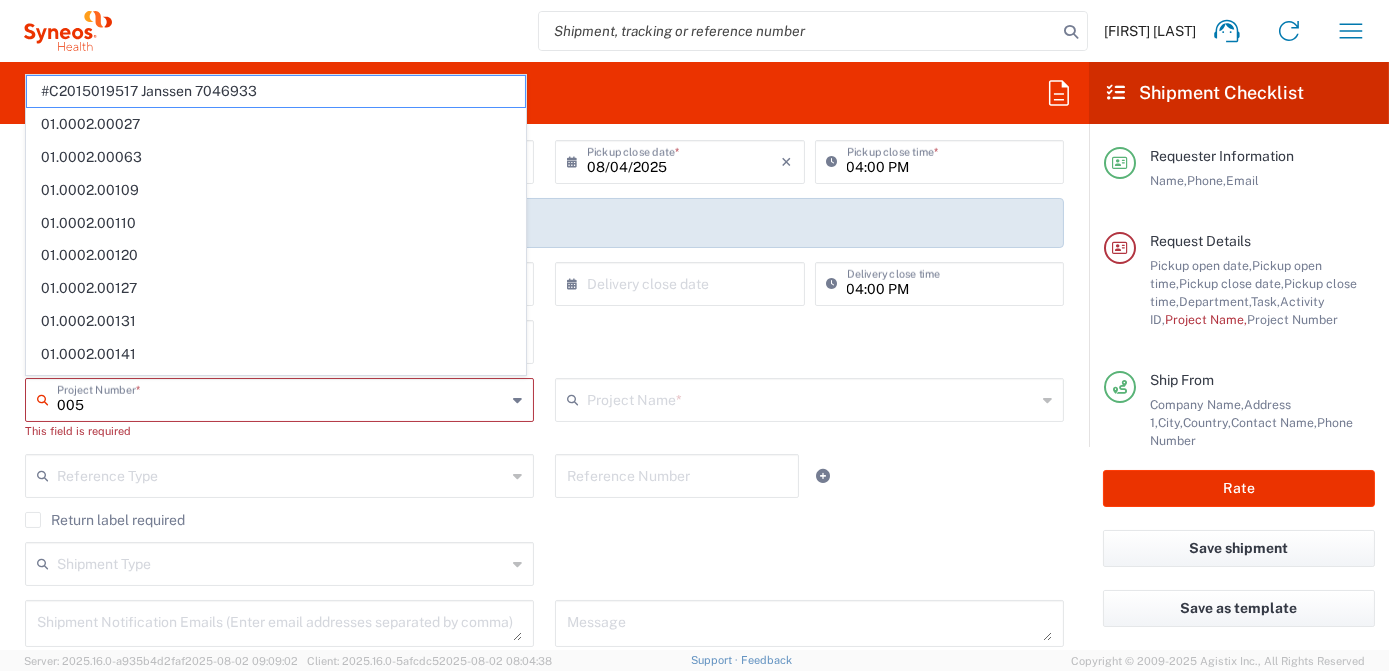 type on "0052" 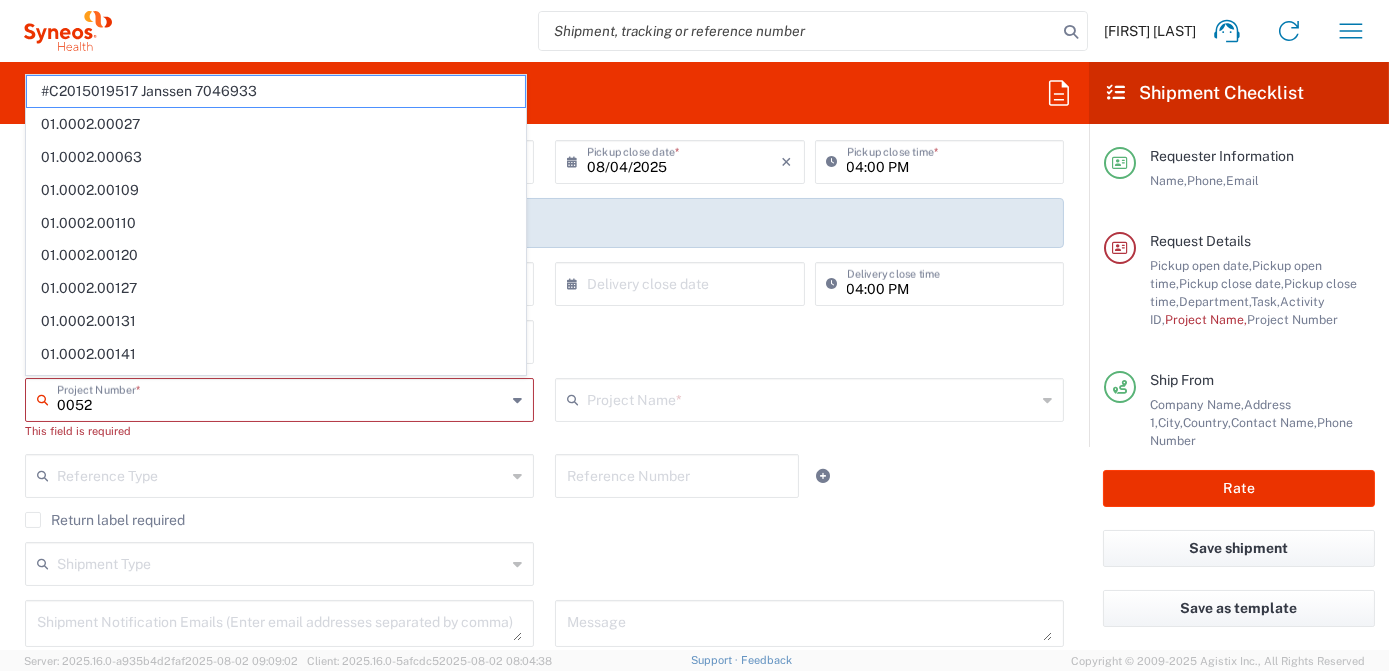 type on "Syneos Health Argentina SA" 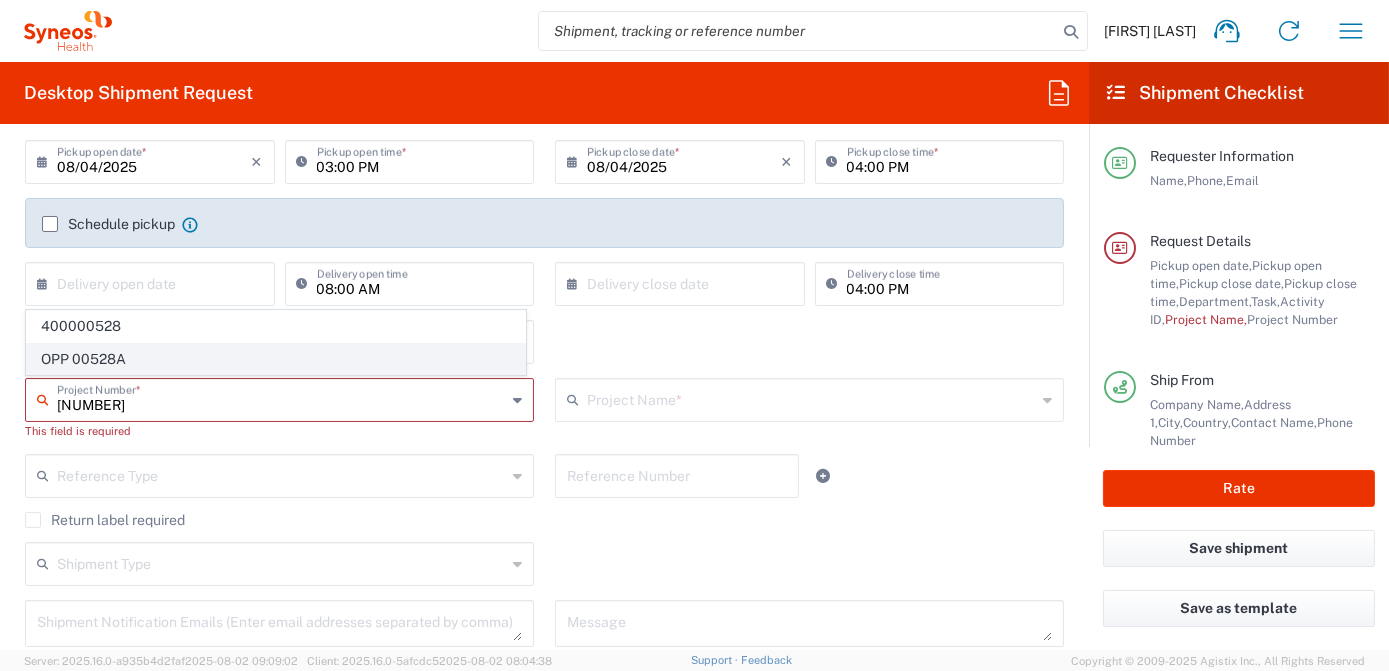 click on "OPP 00528A" 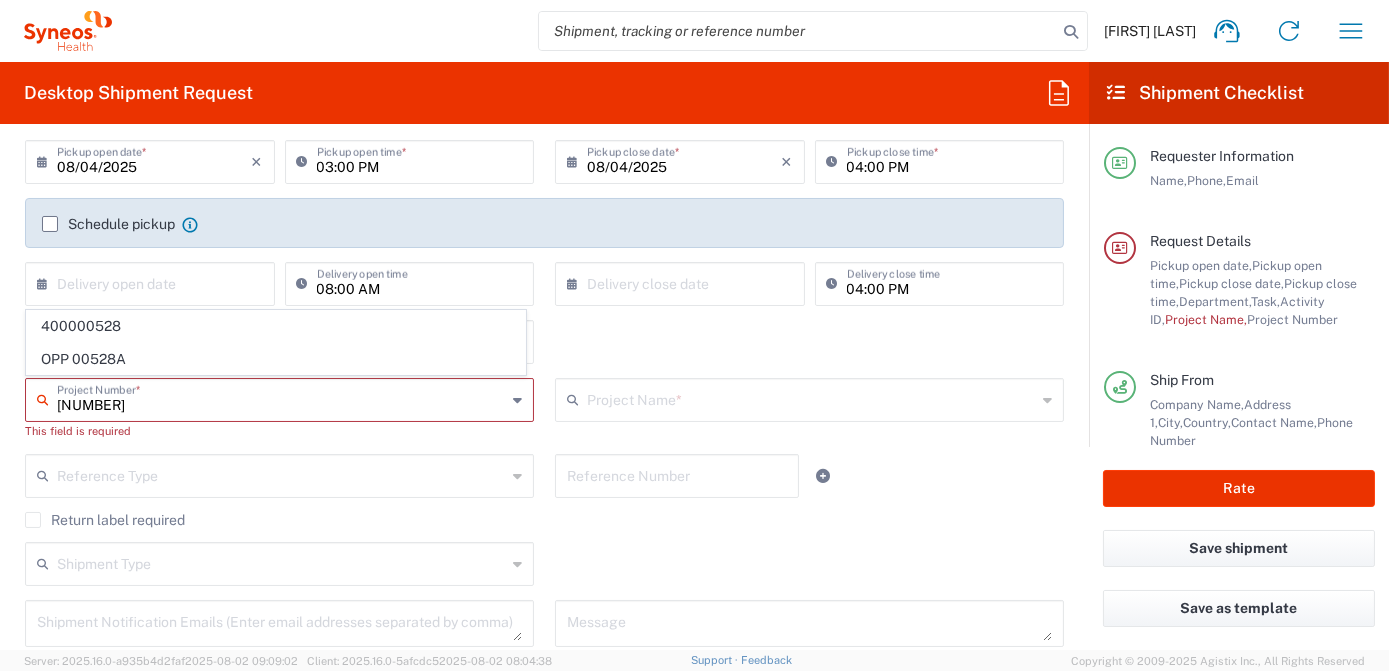 type on "OPP 00528A" 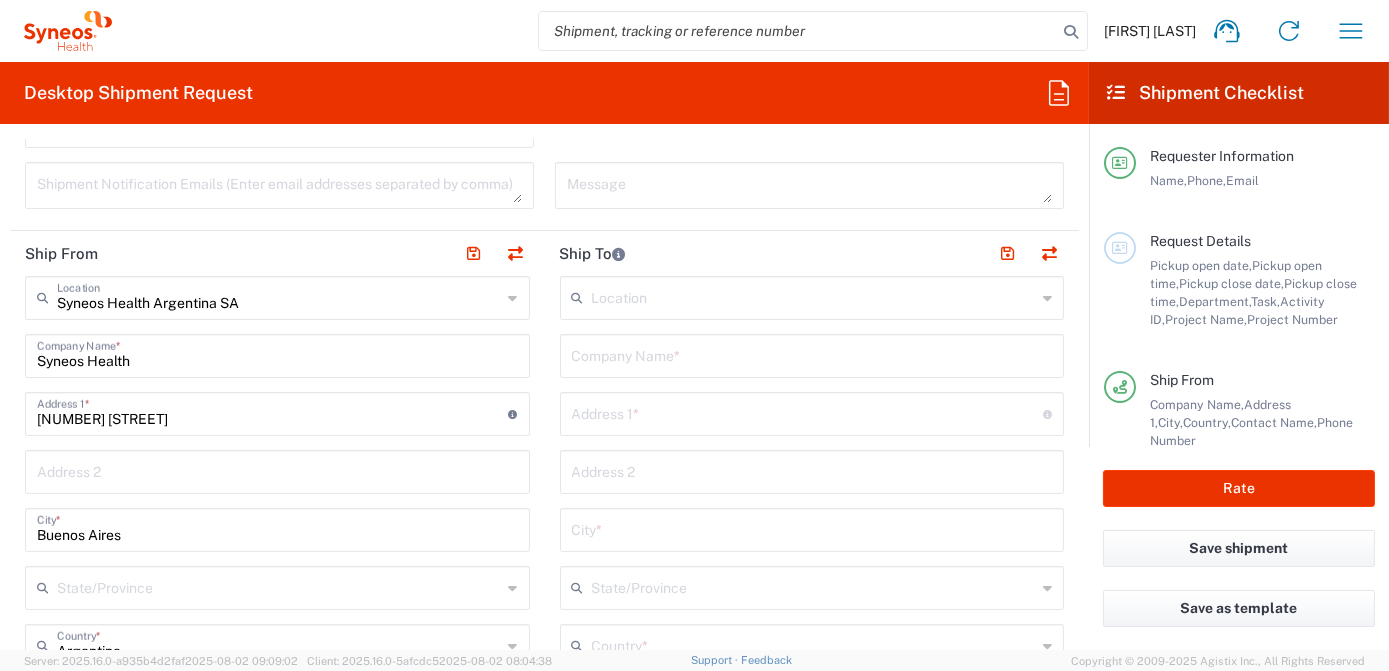 type on "802-PRE-005A" 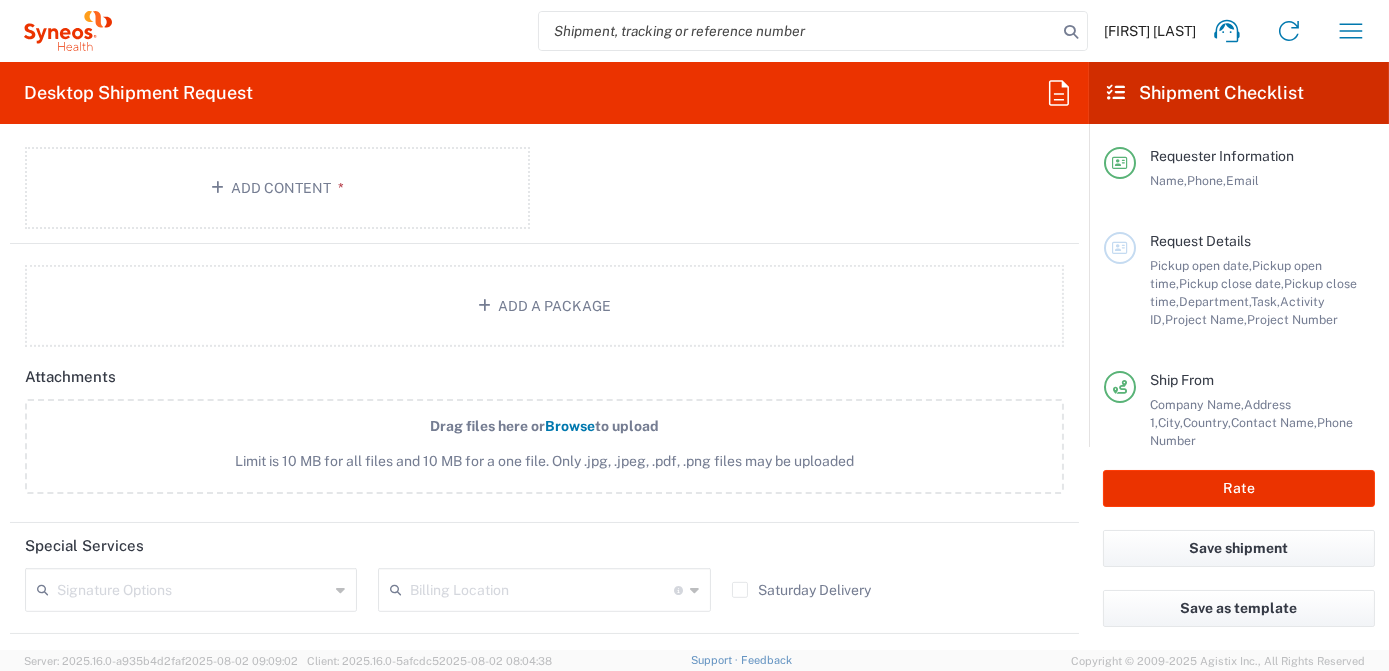 scroll, scrollTop: 2181, scrollLeft: 0, axis: vertical 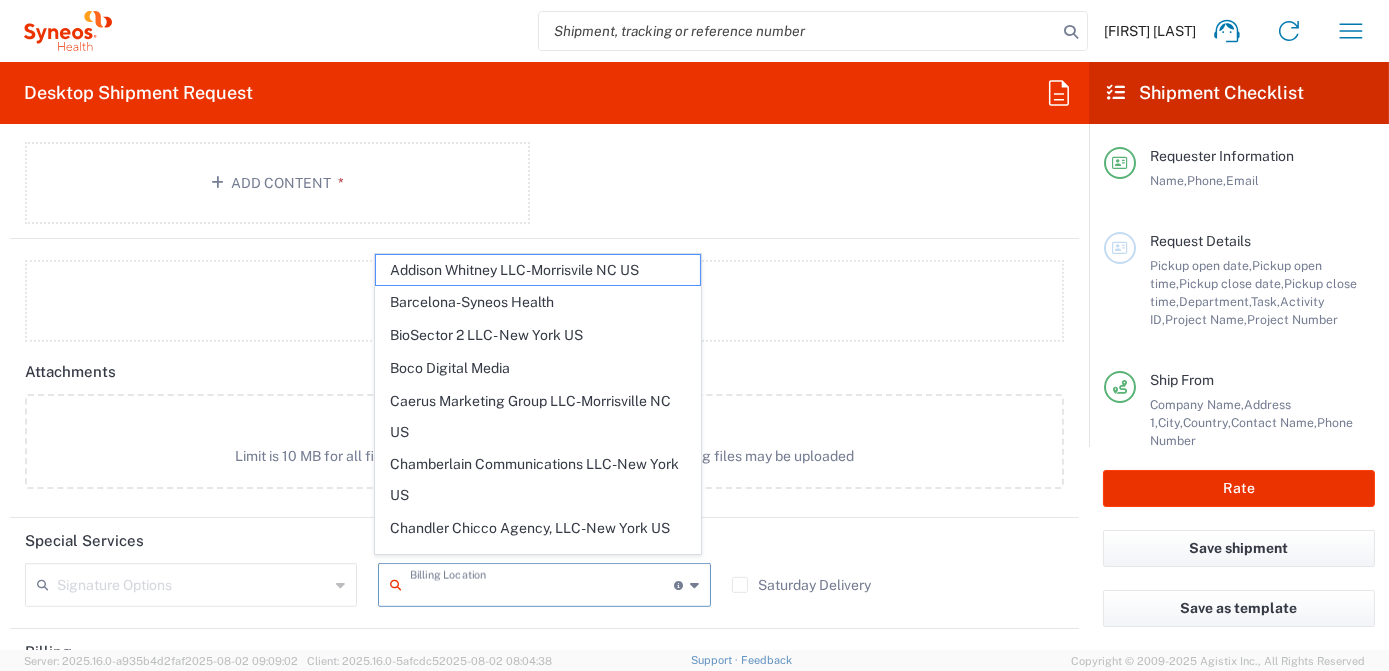click at bounding box center [541, 583] 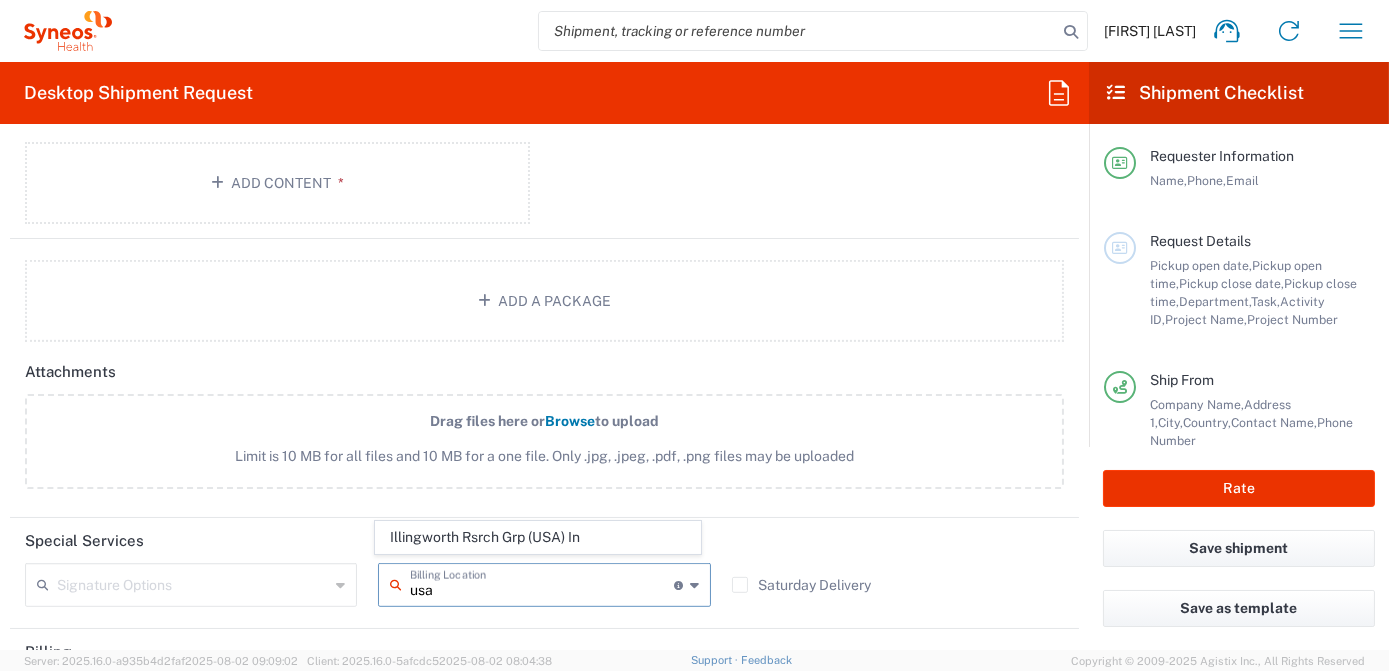 click on "Illingworth Rsrch Grp (USA) In" 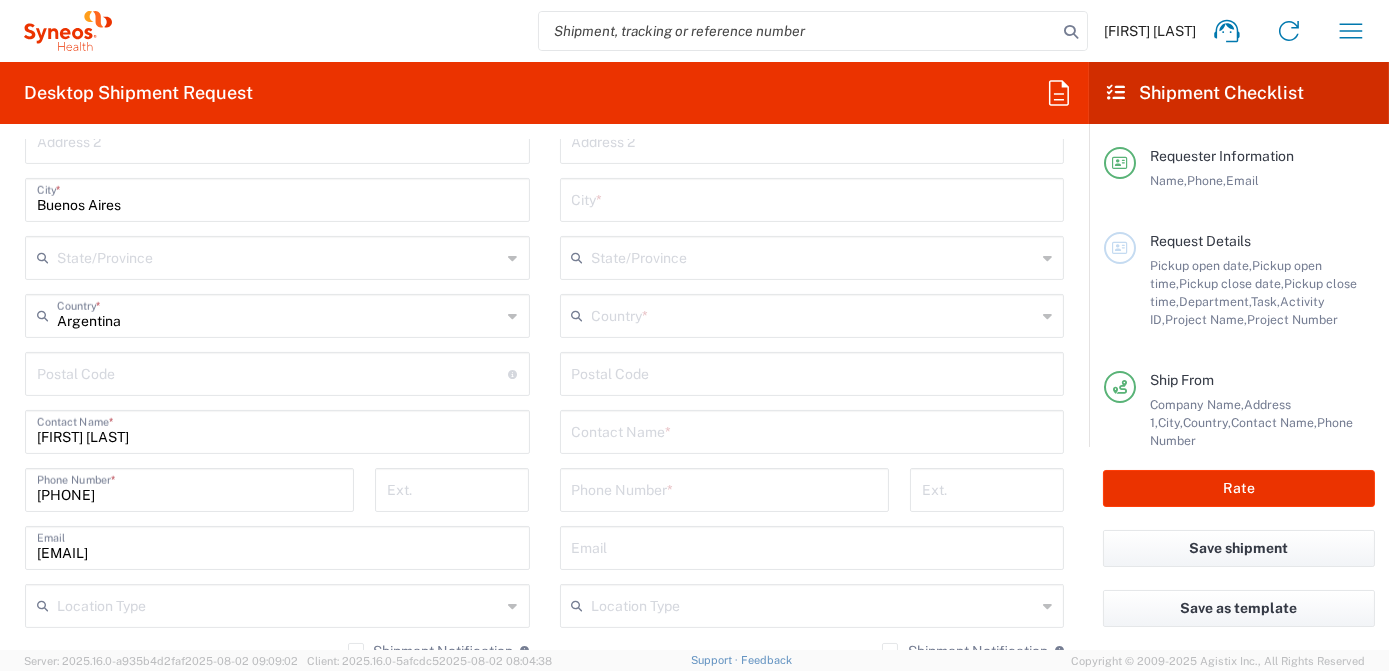scroll, scrollTop: 727, scrollLeft: 0, axis: vertical 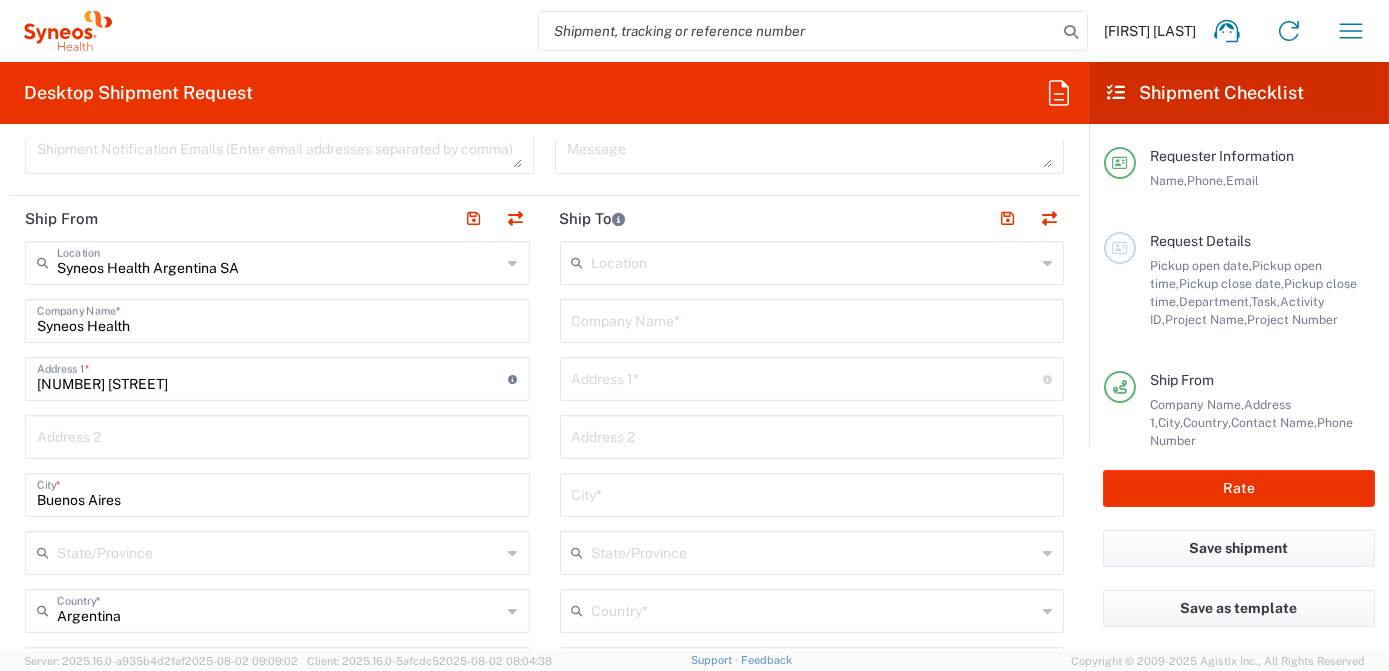 click on "Syneos Health" at bounding box center (277, 319) 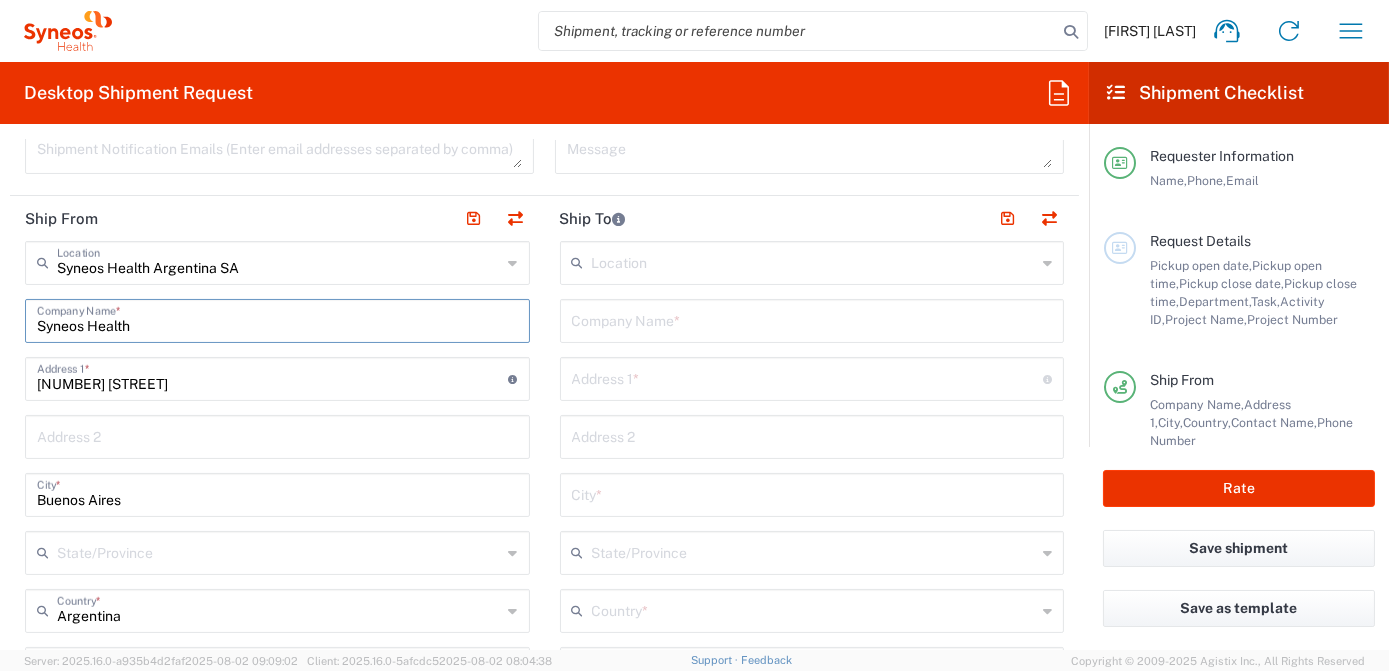 drag, startPoint x: 154, startPoint y: 322, endPoint x: 18, endPoint y: 313, distance: 136.29747 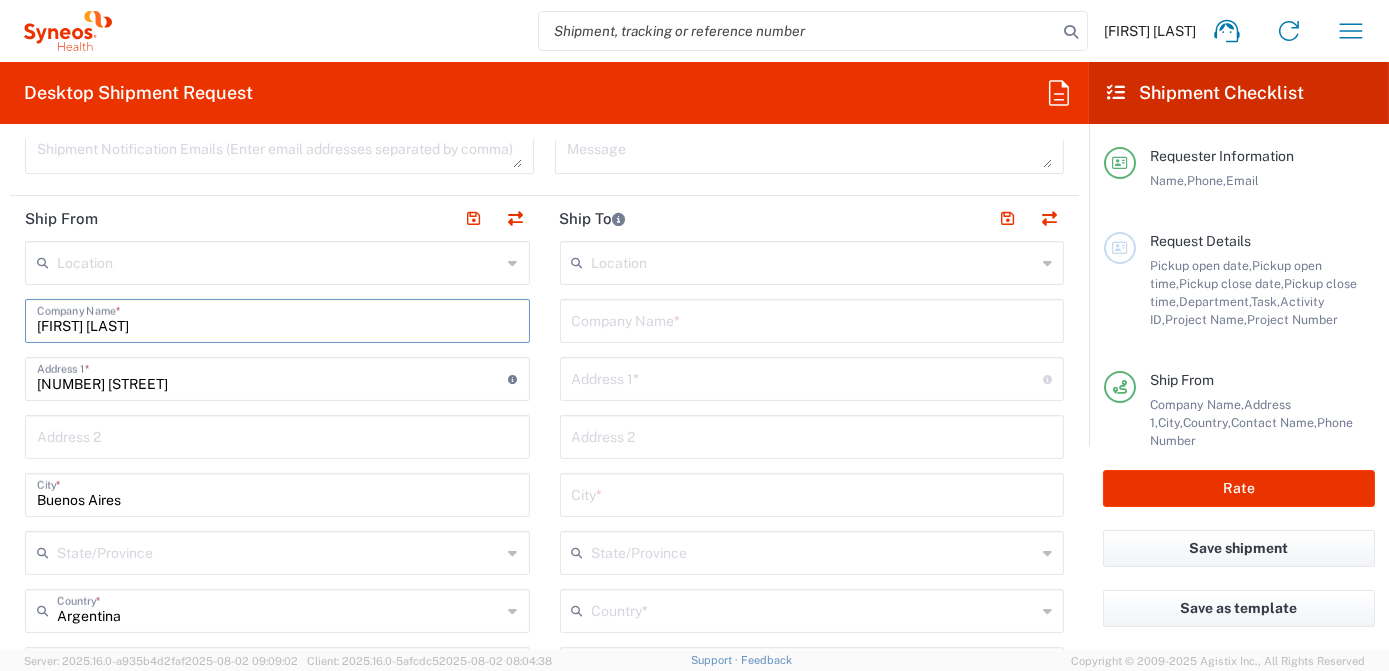 type on "[FIRST] [LAST]" 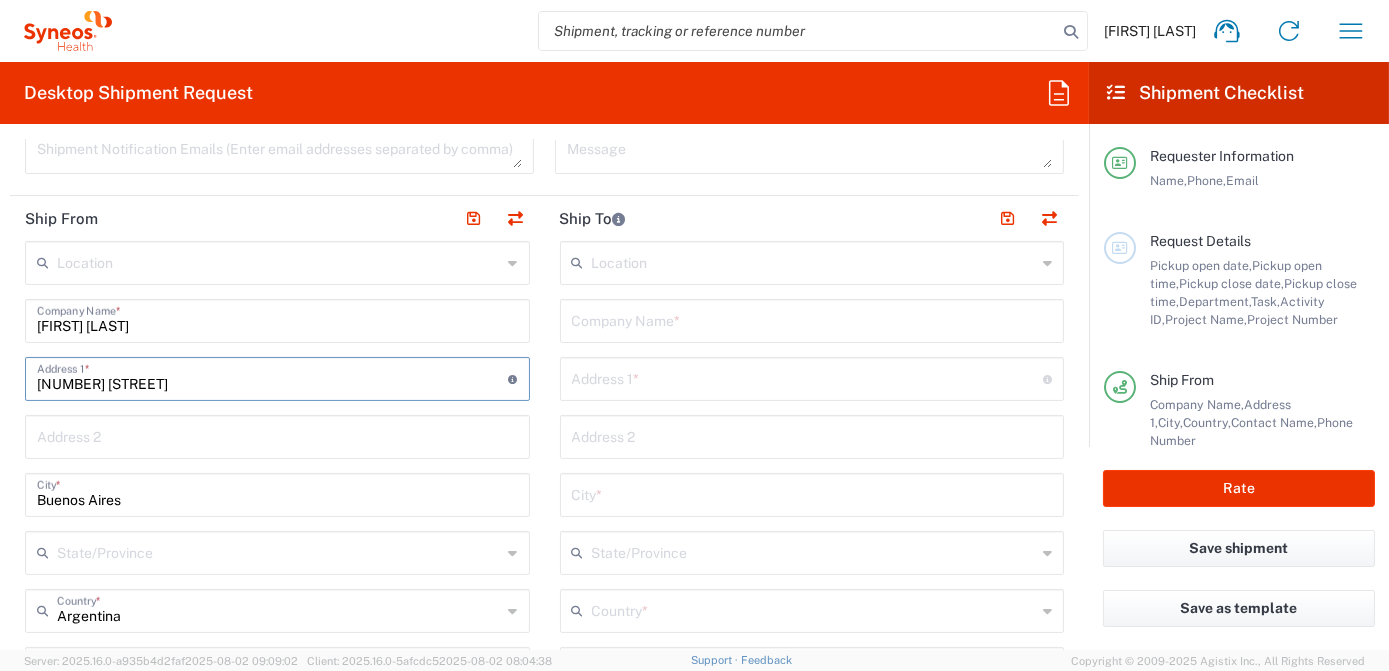 drag, startPoint x: 222, startPoint y: 383, endPoint x: 0, endPoint y: 366, distance: 222.64995 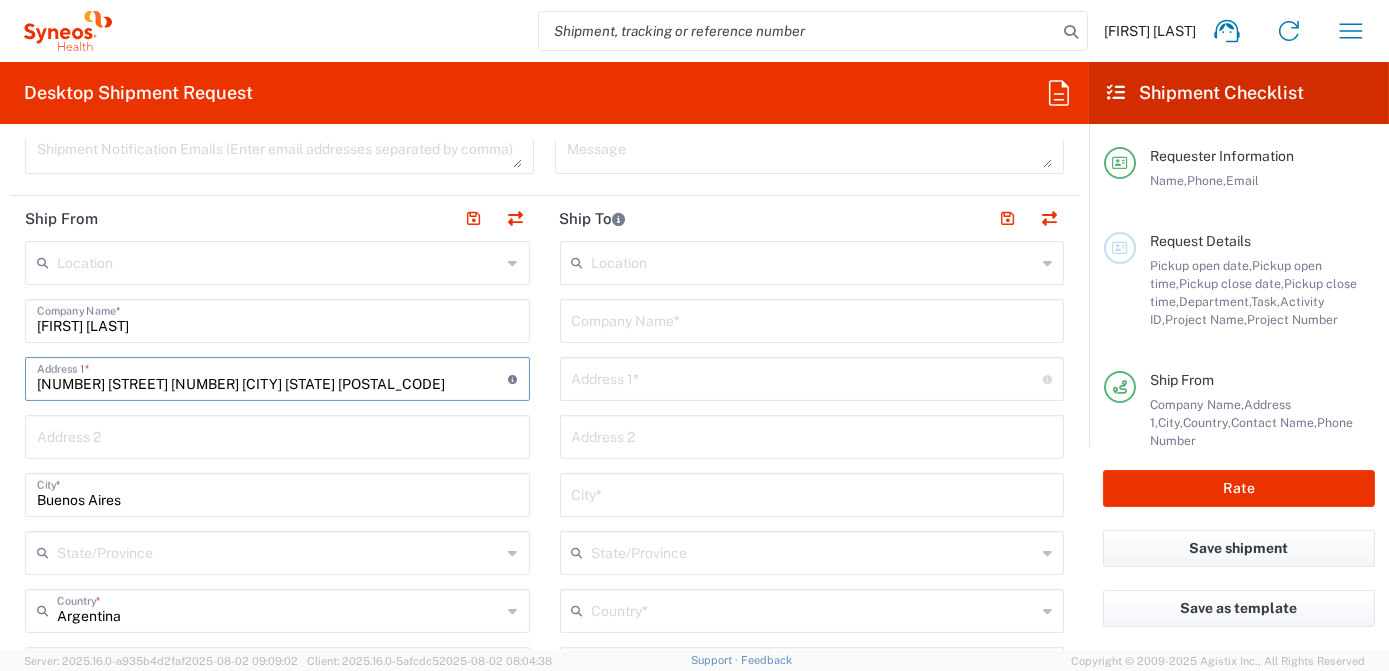 drag, startPoint x: 226, startPoint y: 377, endPoint x: 381, endPoint y: 386, distance: 155.26108 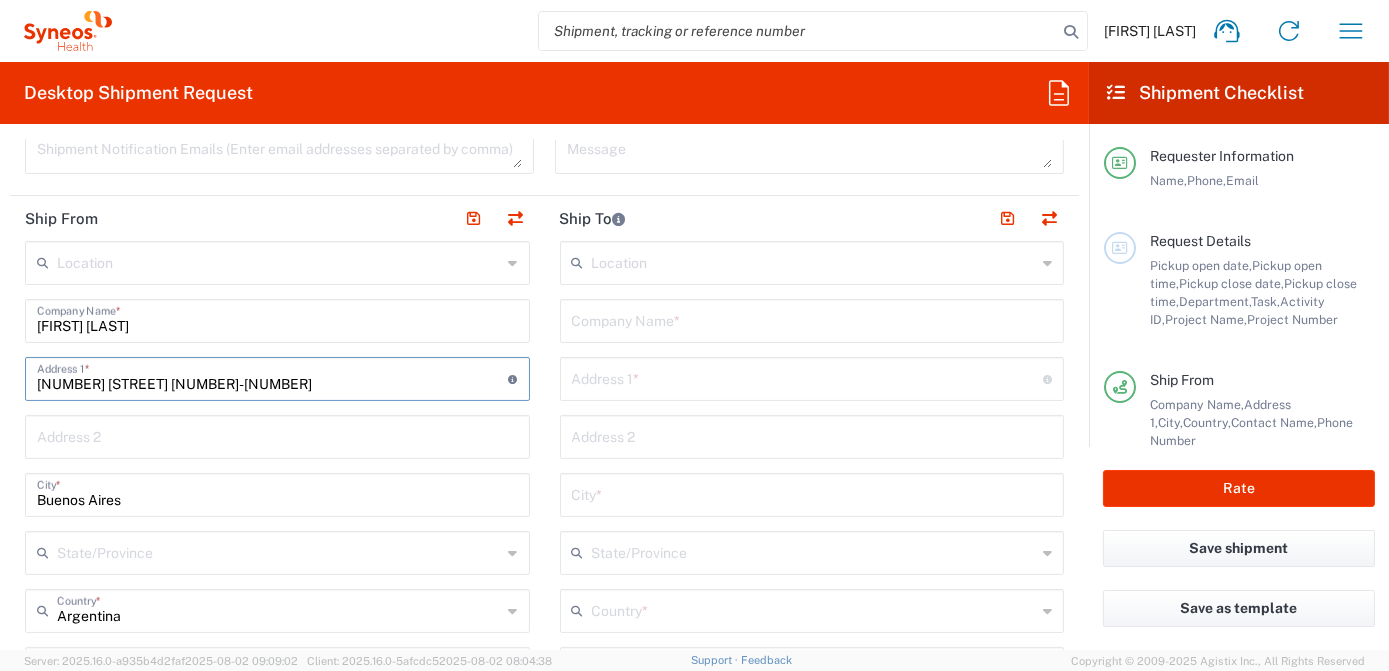 type on "[NUMBER] [STREET] [NUMBER]-[NUMBER]" 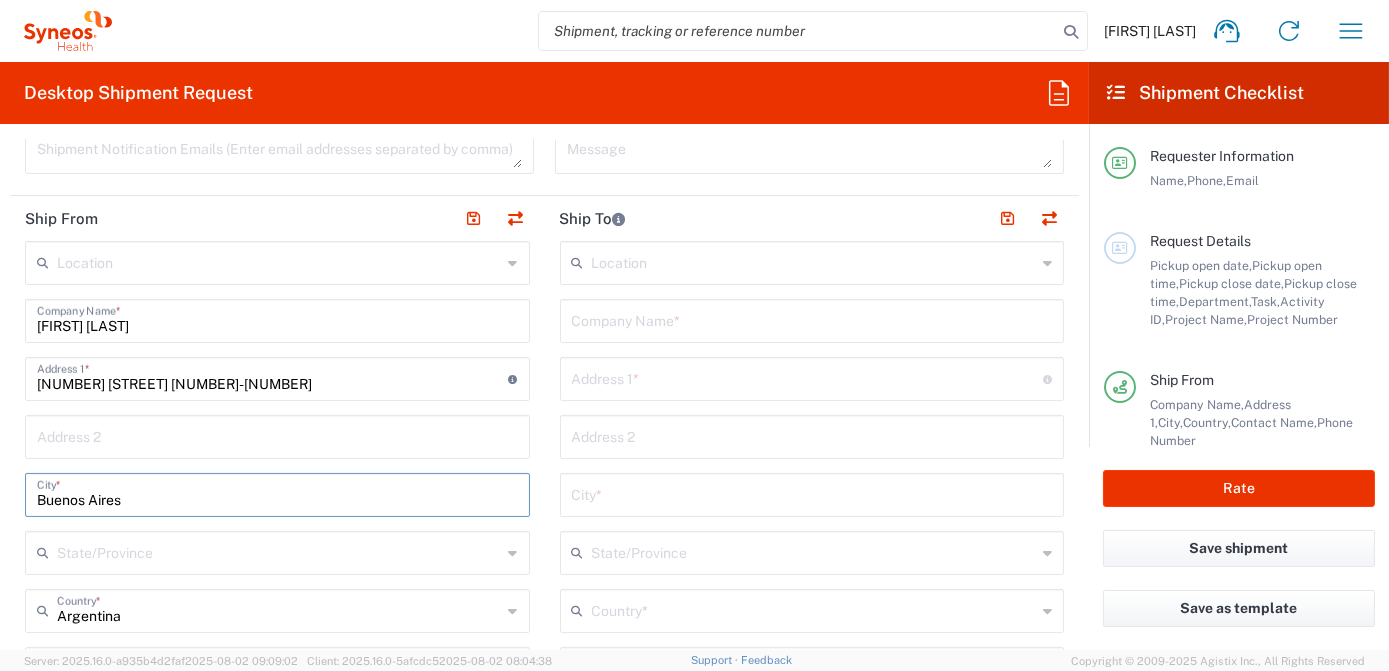 drag, startPoint x: 123, startPoint y: 502, endPoint x: 2, endPoint y: 495, distance: 121.20231 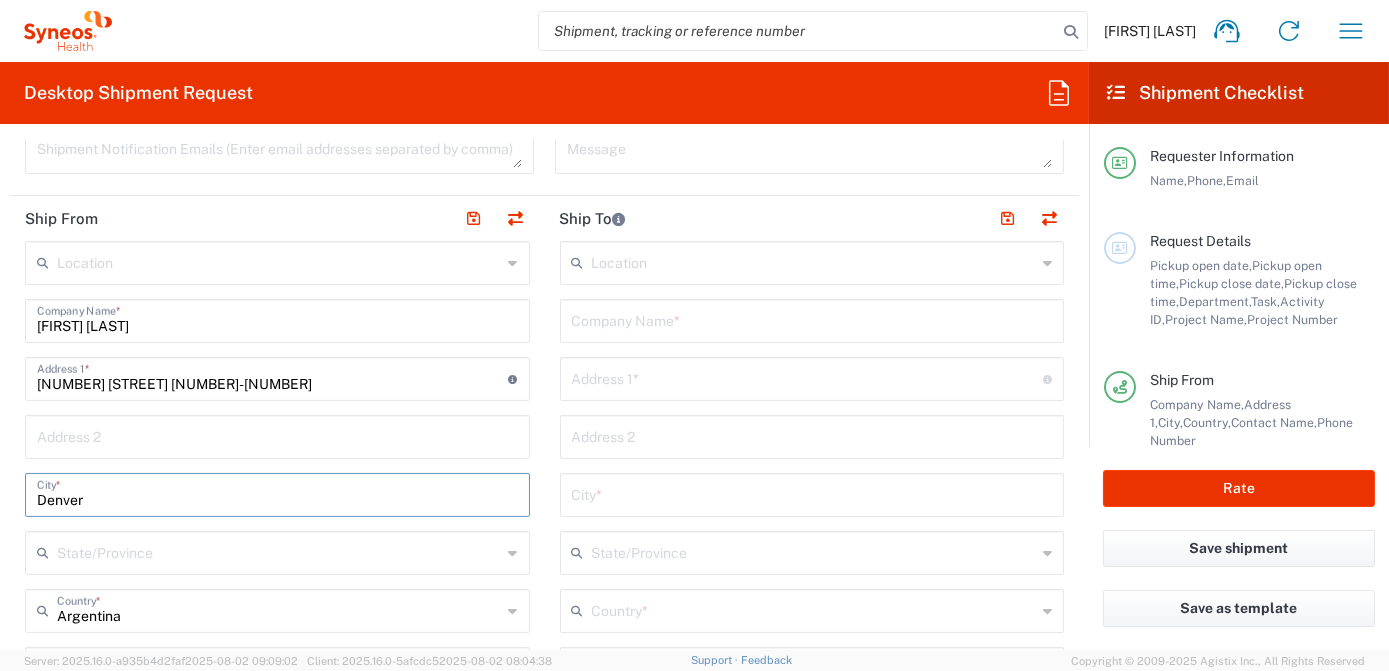 type on "Denver" 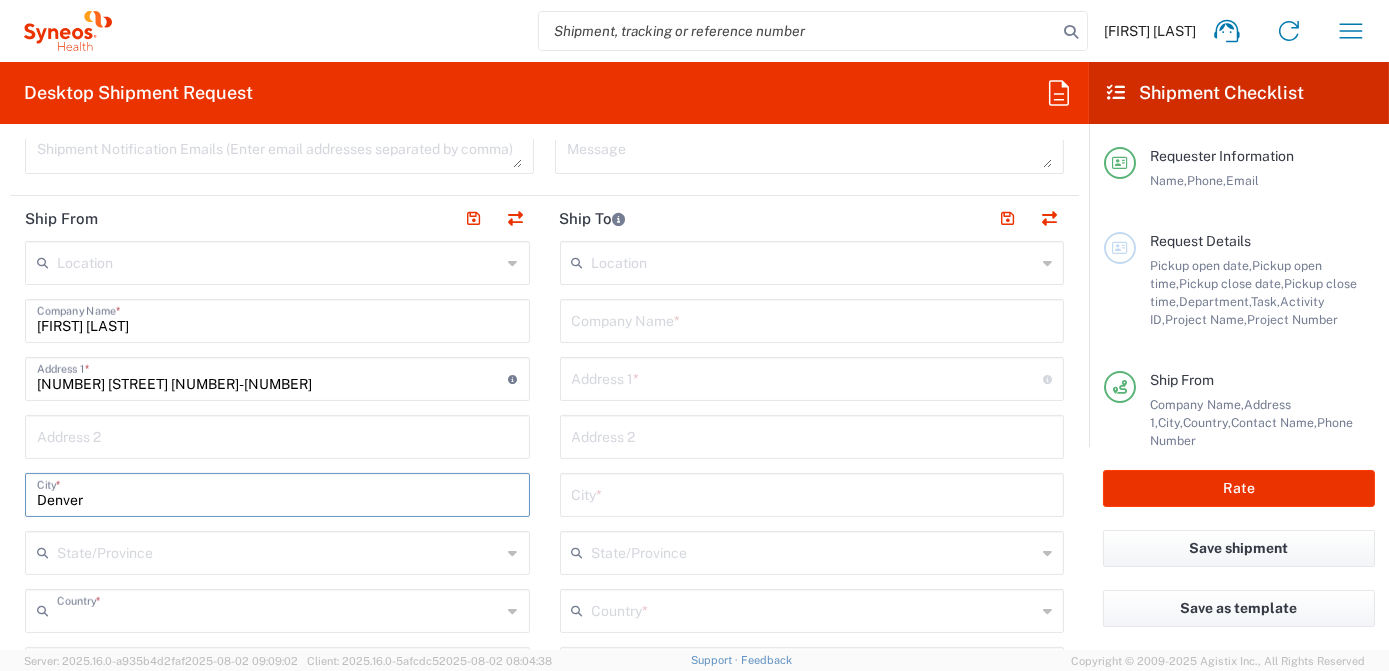 click at bounding box center [279, 609] 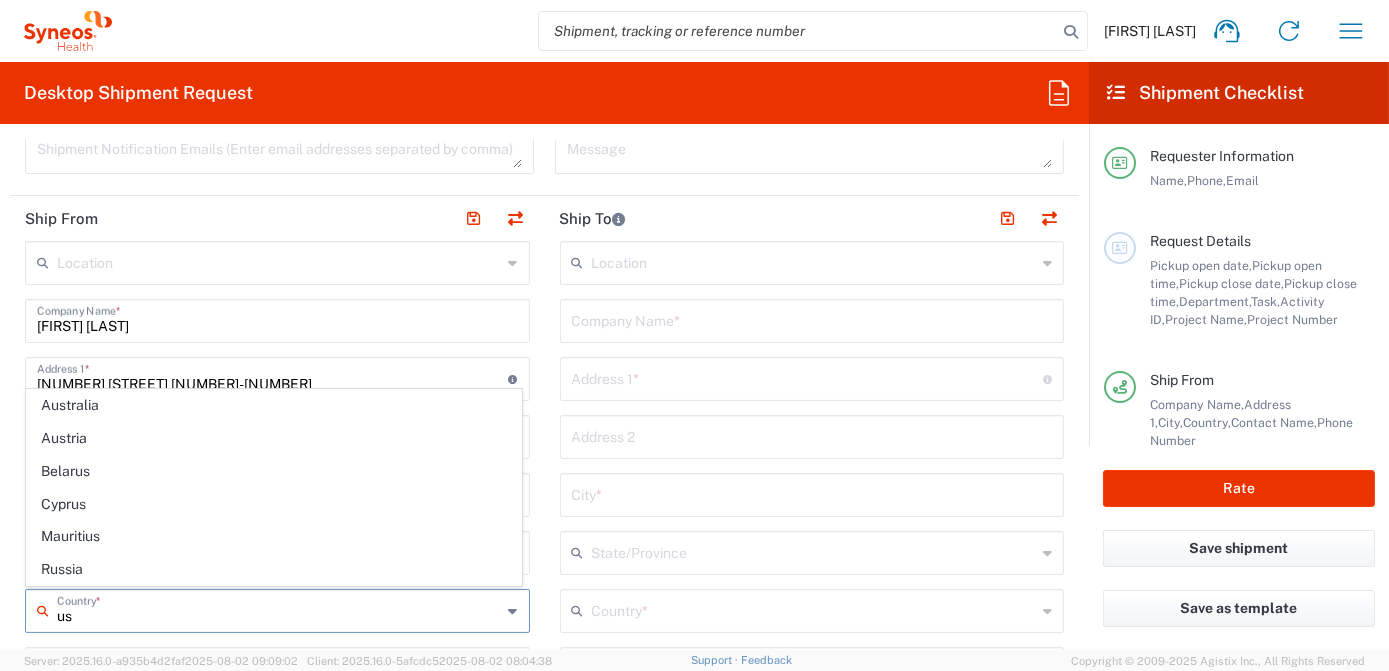 drag, startPoint x: 95, startPoint y: 618, endPoint x: 26, endPoint y: 614, distance: 69.115845 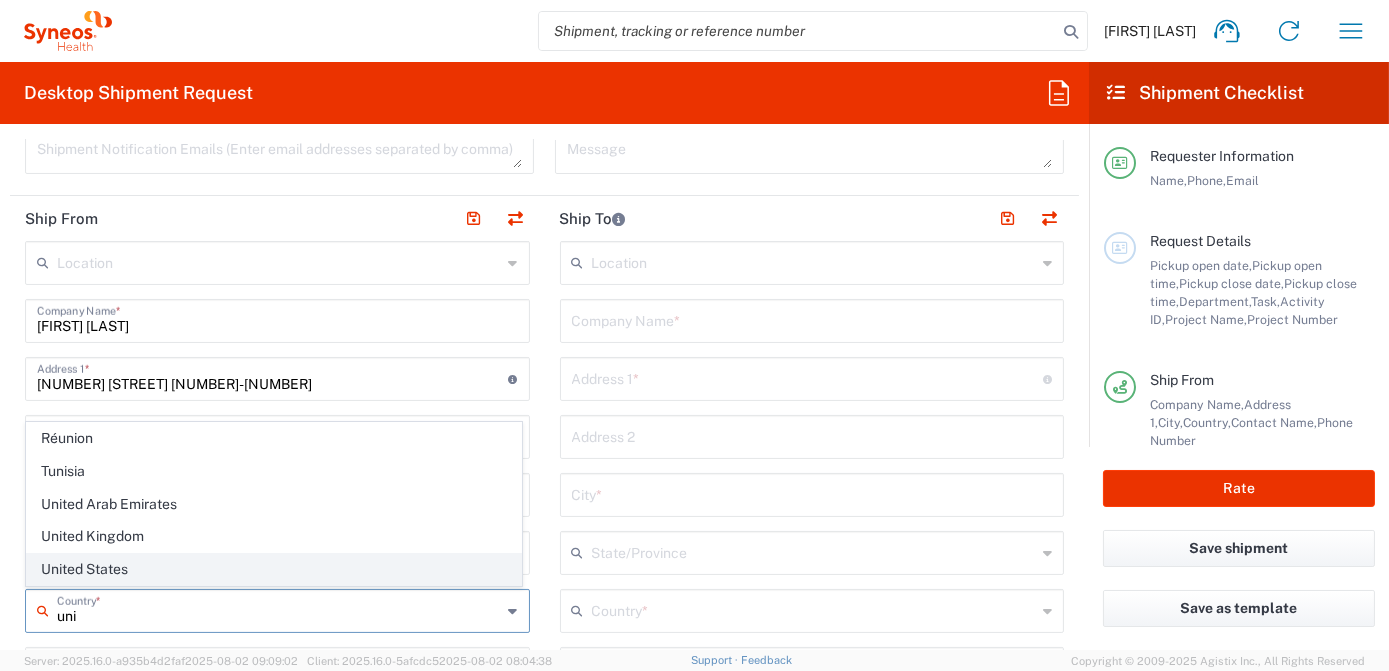 click on "United States" 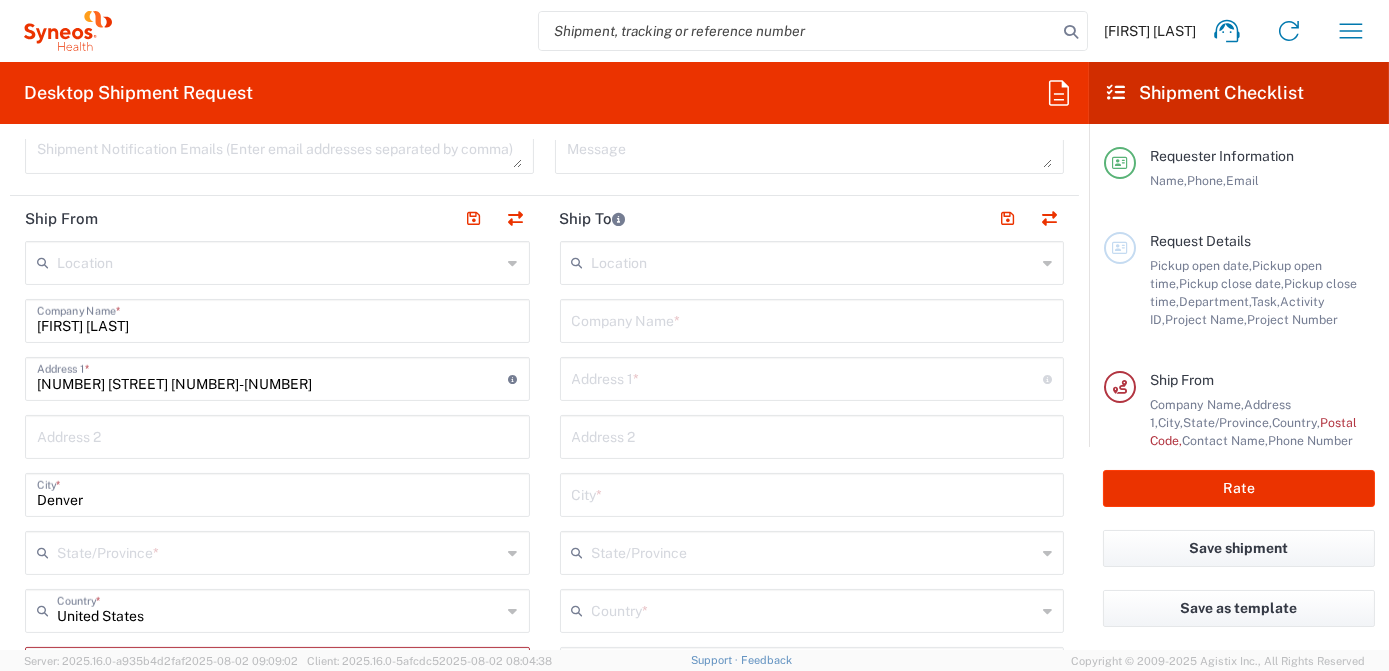 click at bounding box center (279, 551) 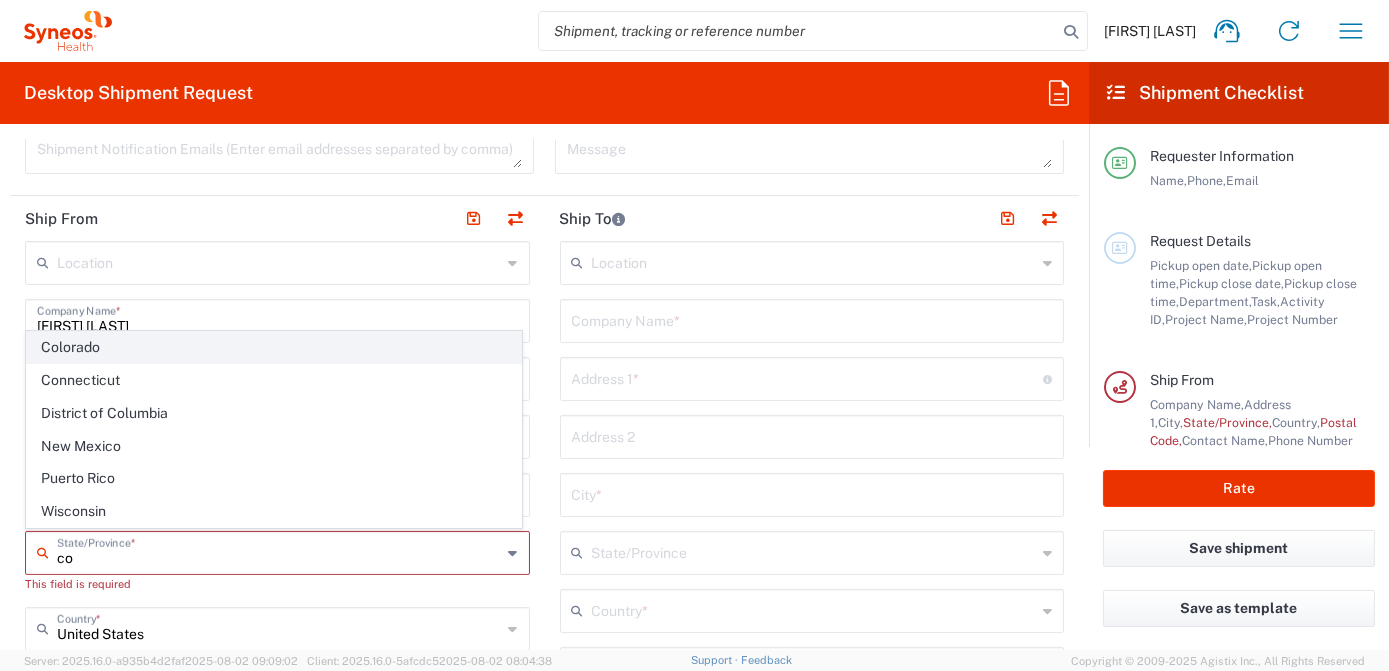click on "Colorado" 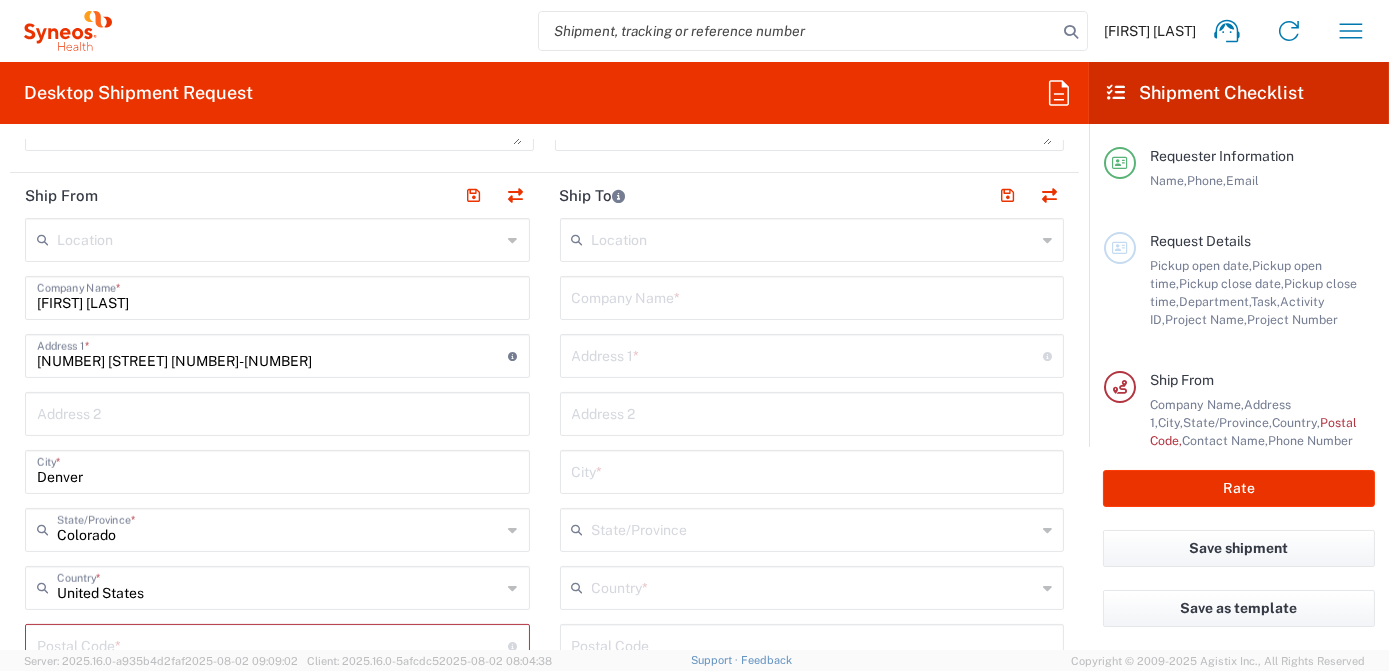 scroll, scrollTop: 818, scrollLeft: 0, axis: vertical 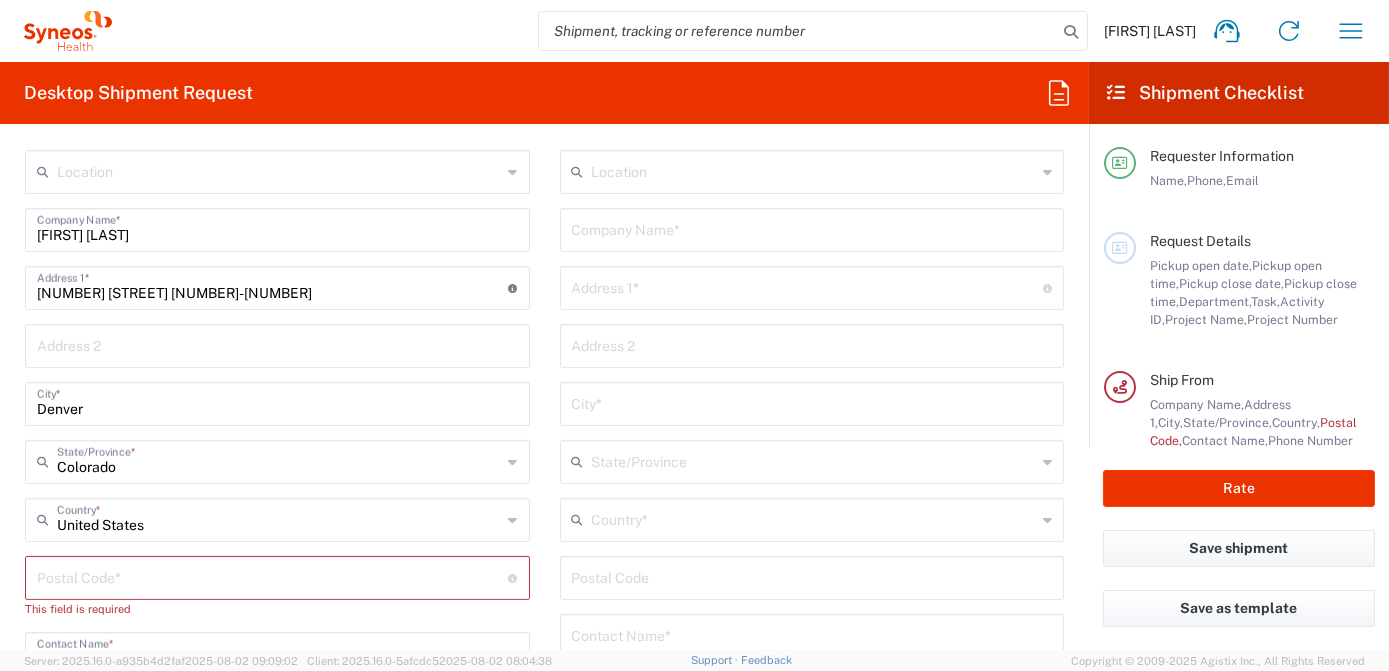 click at bounding box center [273, 576] 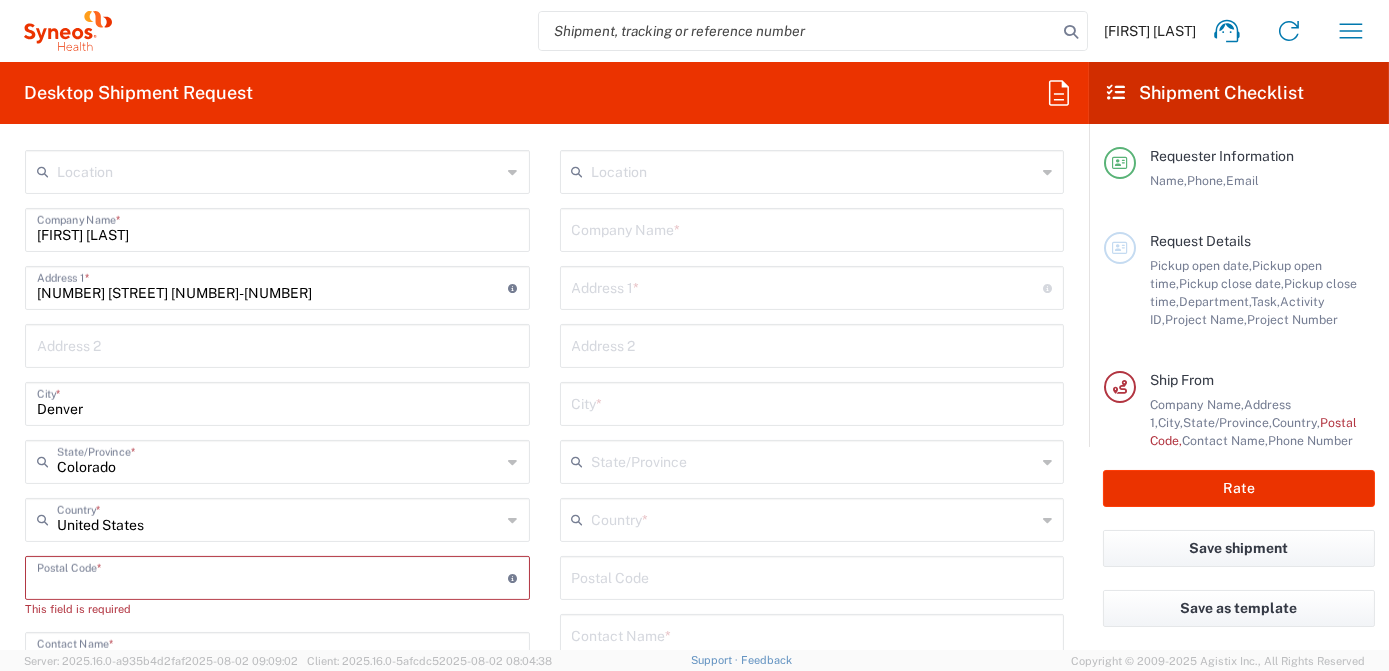 paste on "[NUMBER] [STREET] [NUMBER] [CITY] [STATE] [POSTAL_CODE]" 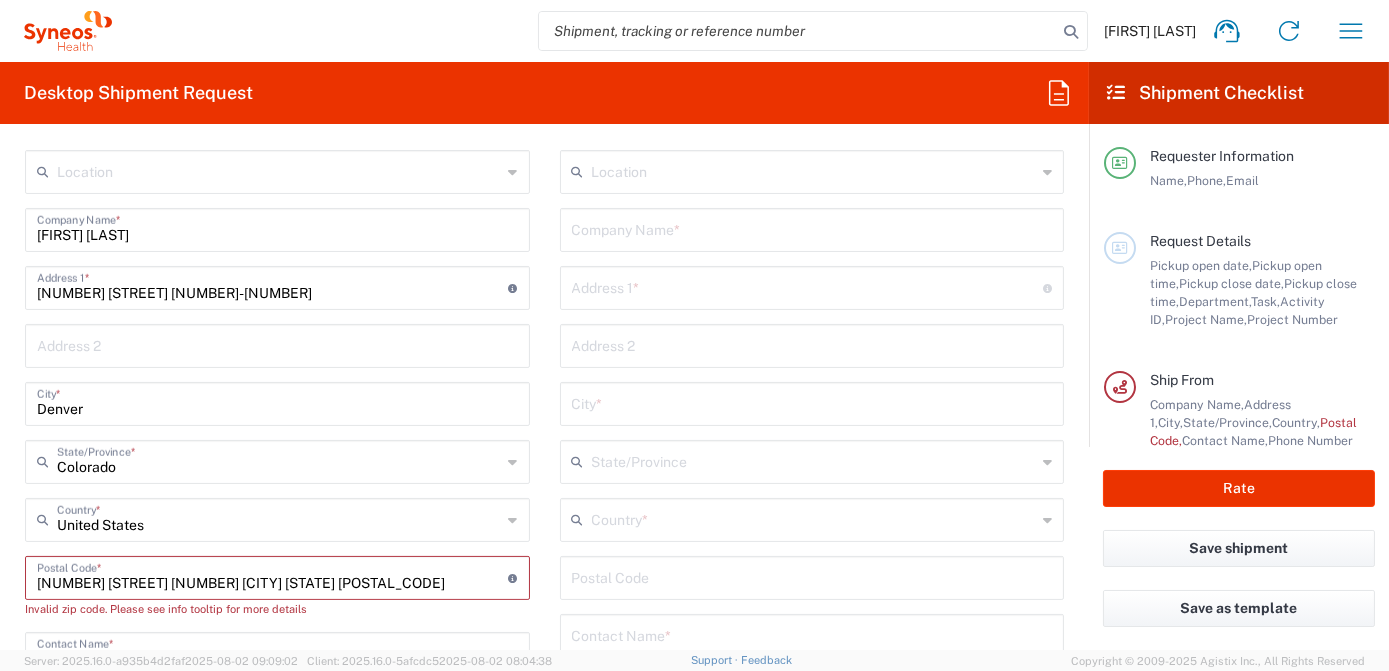 drag, startPoint x: 338, startPoint y: 581, endPoint x: 0, endPoint y: 572, distance: 338.1198 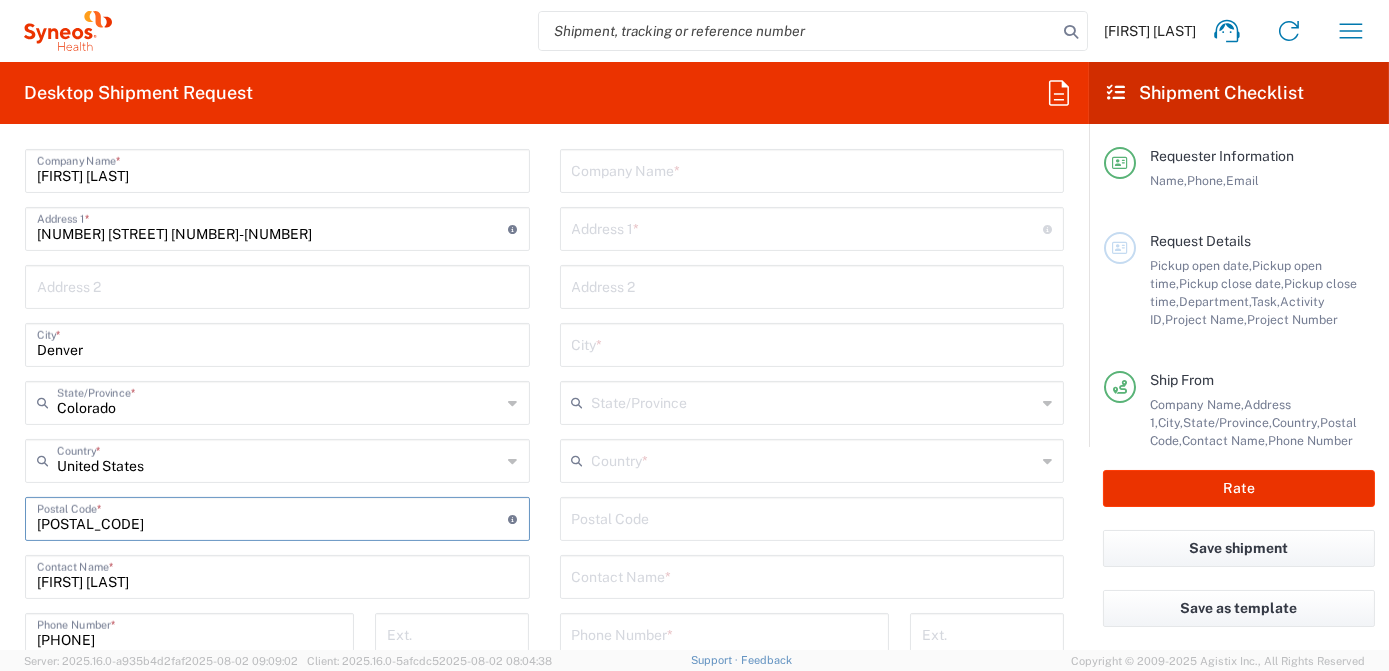 scroll, scrollTop: 909, scrollLeft: 0, axis: vertical 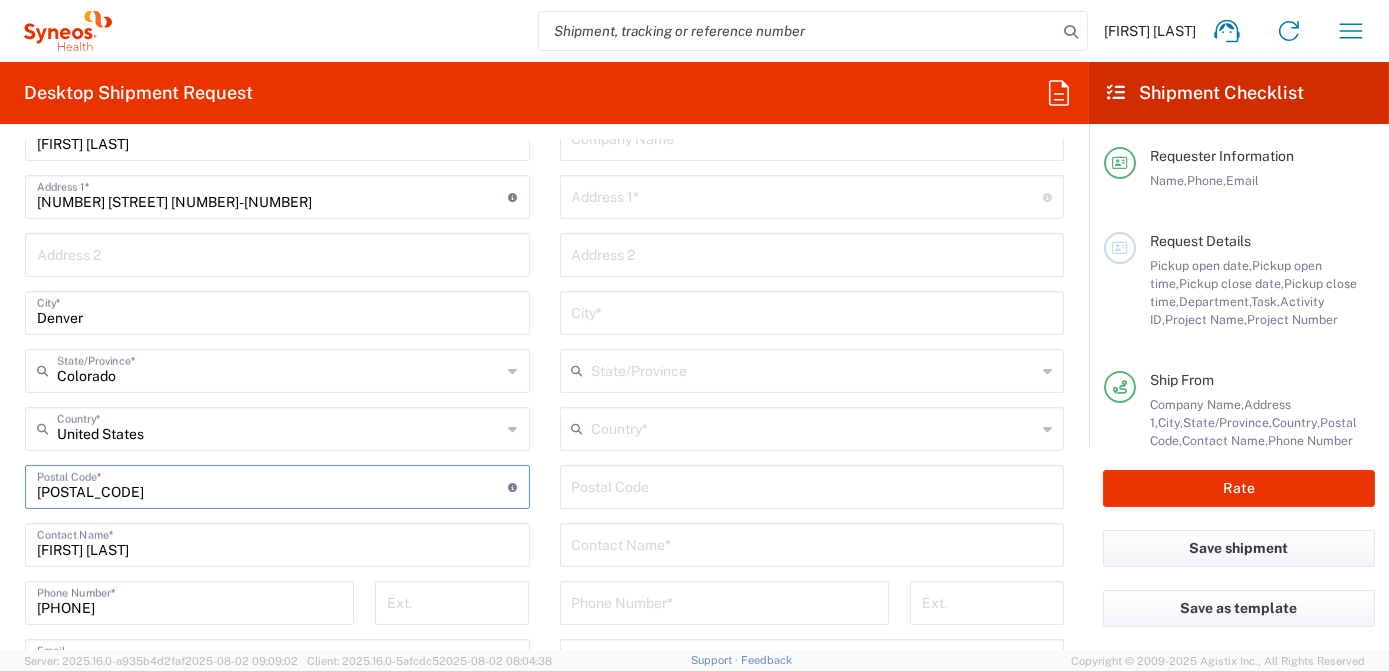 type on "[POSTAL_CODE]" 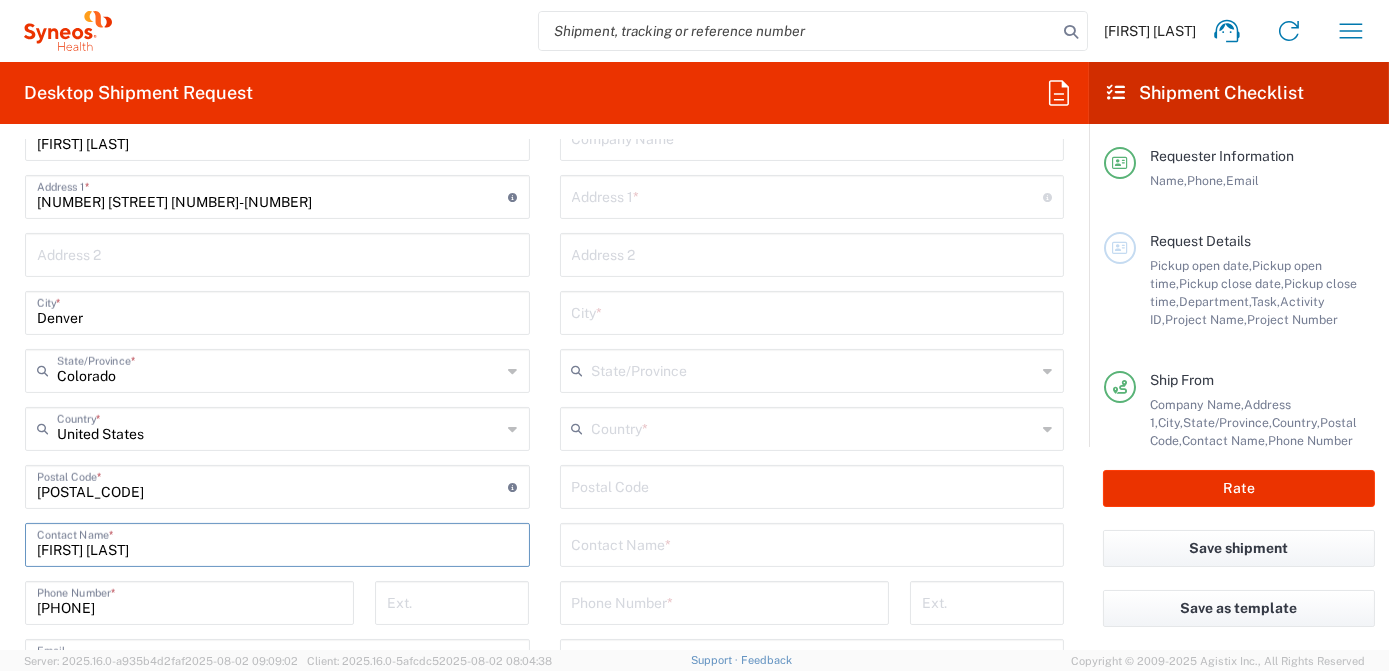 drag, startPoint x: 223, startPoint y: 553, endPoint x: 0, endPoint y: 543, distance: 223.2241 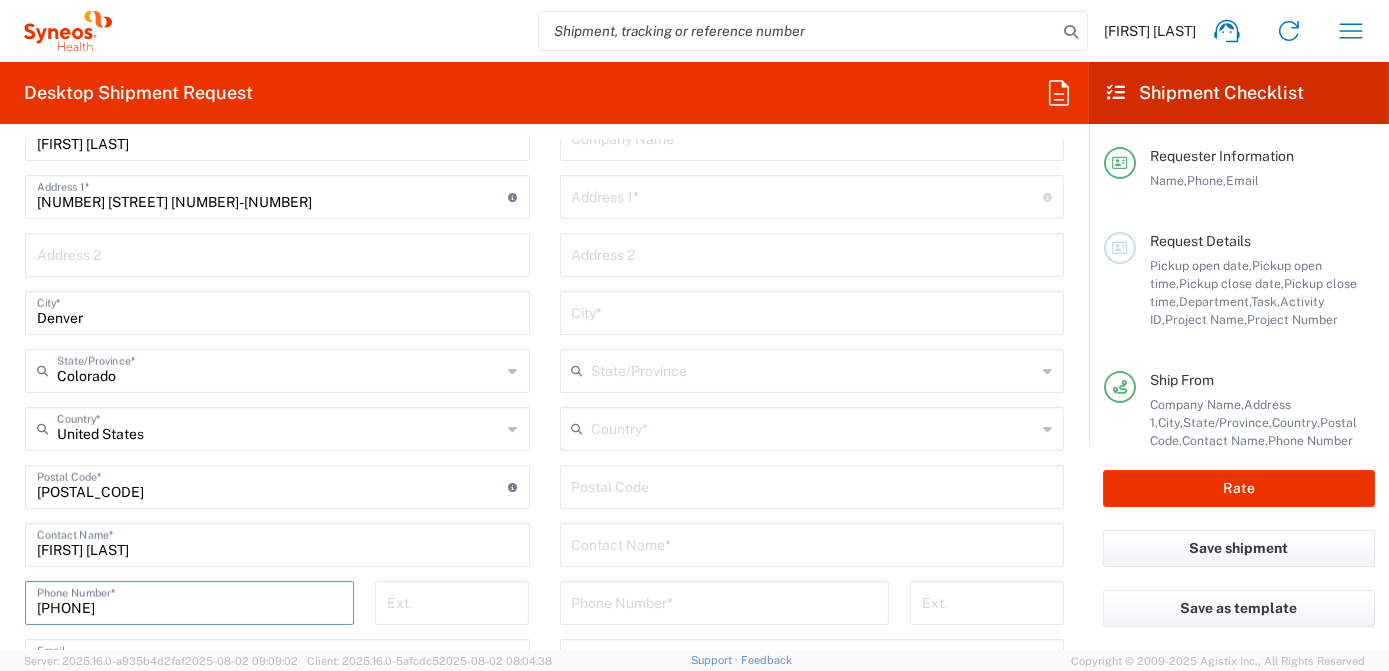 drag, startPoint x: 146, startPoint y: 603, endPoint x: 0, endPoint y: 594, distance: 146.27713 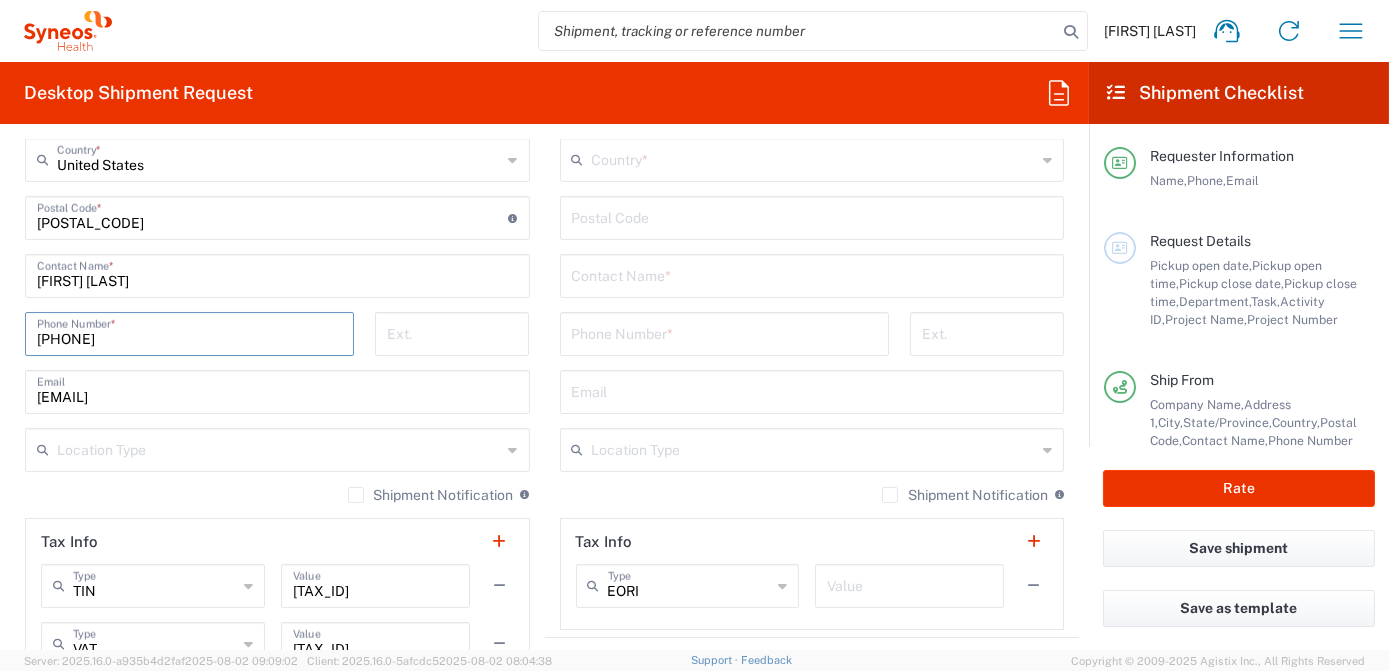 scroll, scrollTop: 1181, scrollLeft: 0, axis: vertical 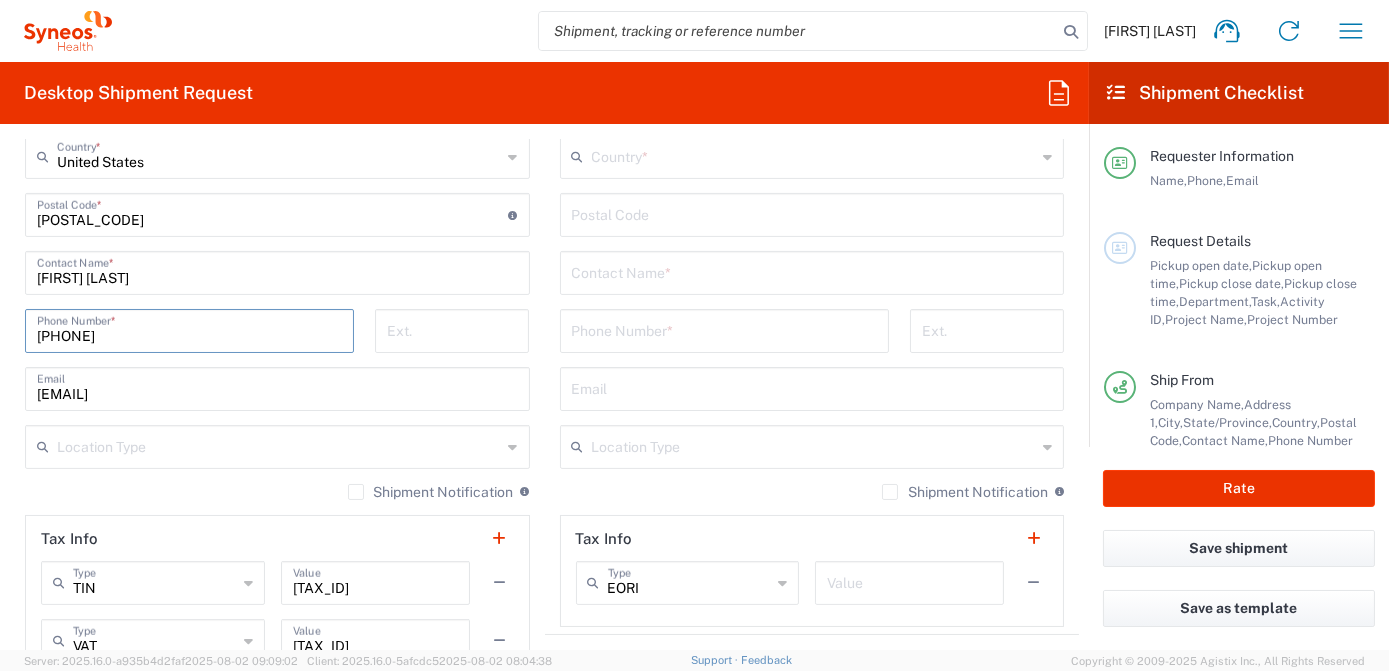 type on "[PHONE]" 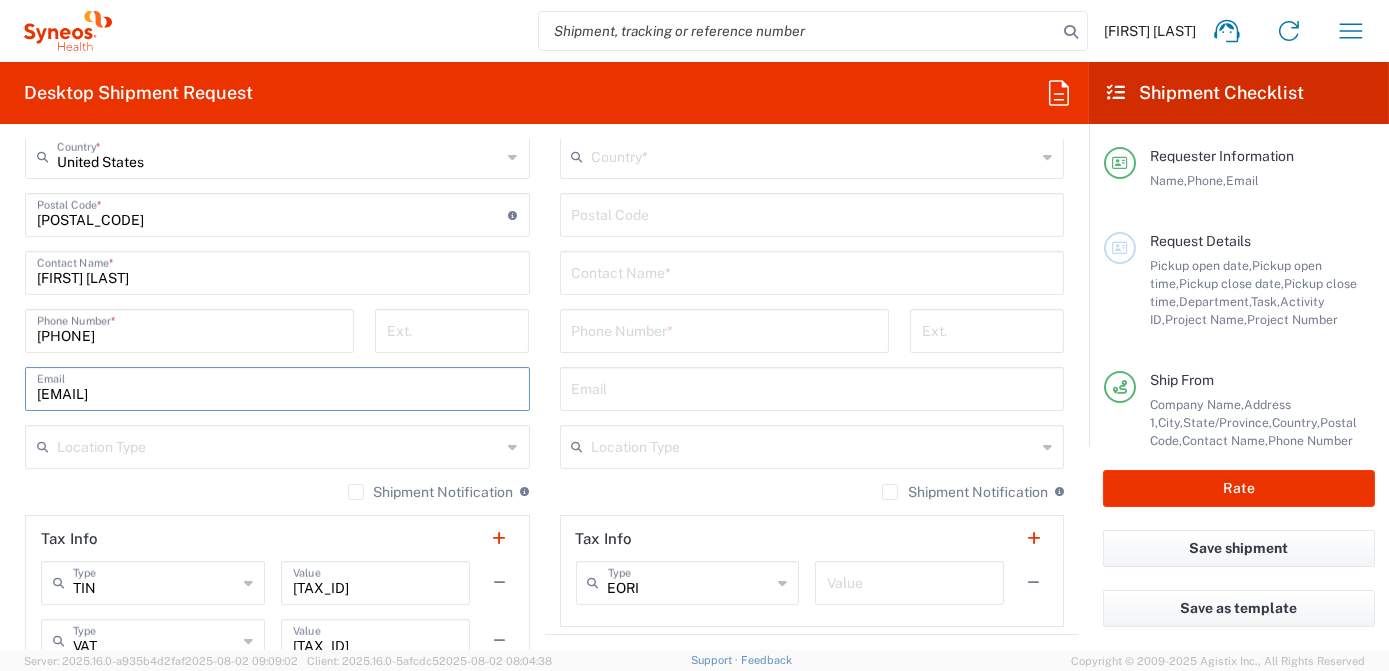 drag, startPoint x: 403, startPoint y: 392, endPoint x: -4, endPoint y: 384, distance: 407.0786 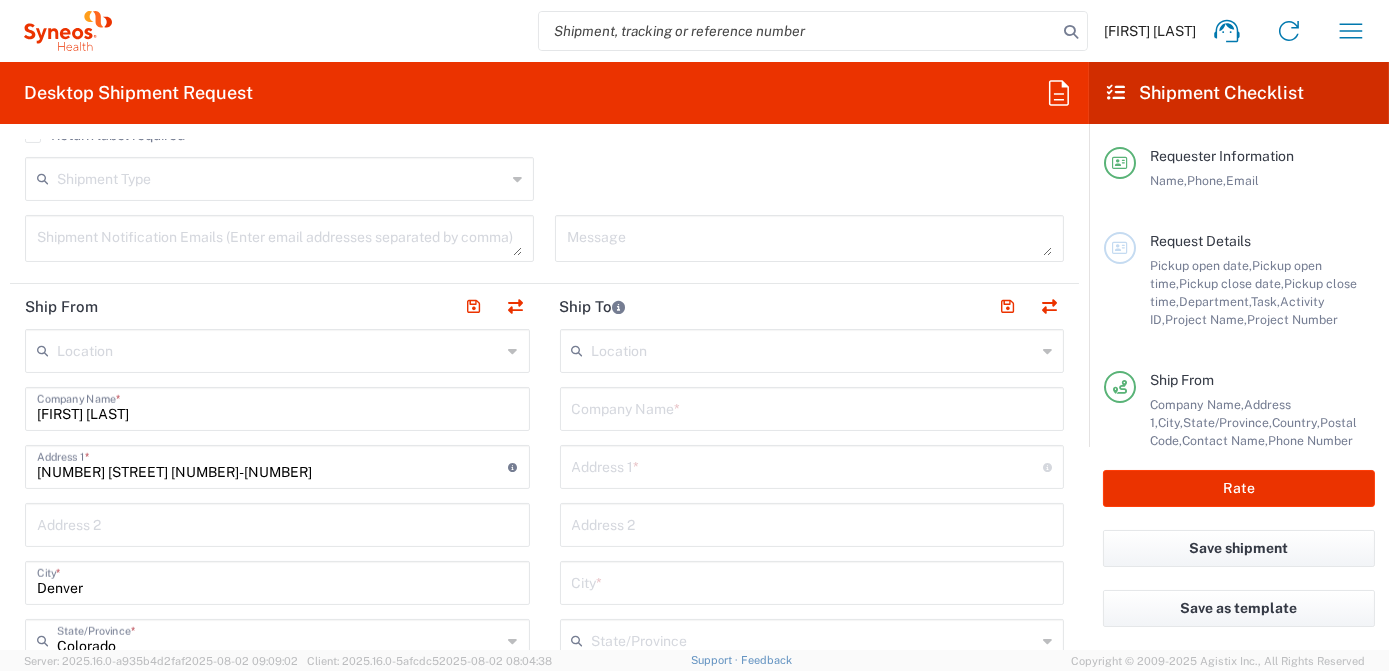 scroll, scrollTop: 636, scrollLeft: 0, axis: vertical 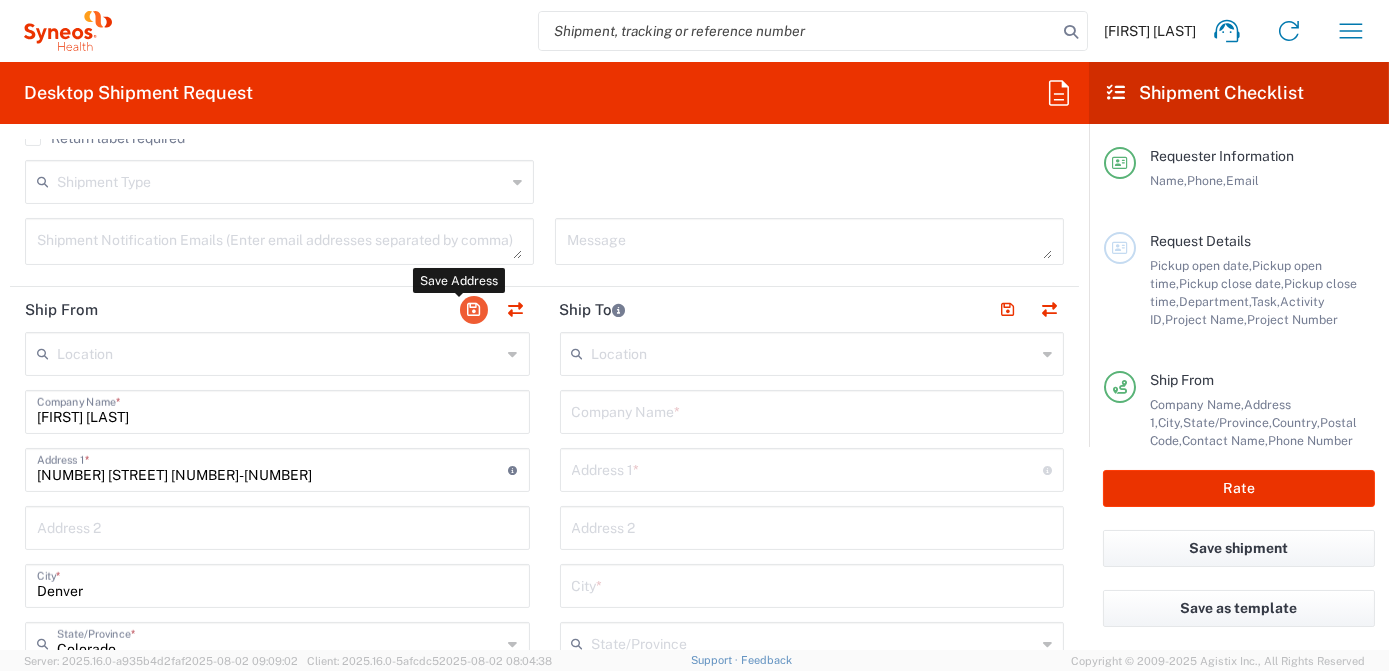 type 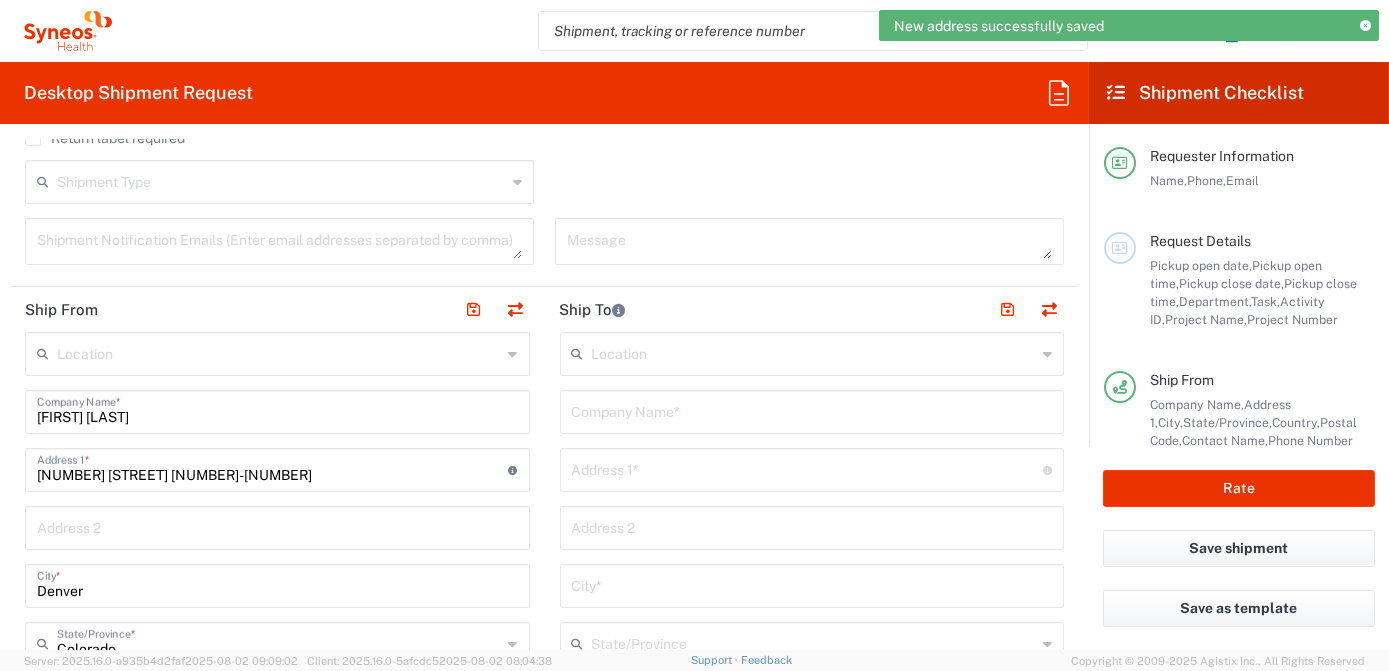 click at bounding box center (812, 410) 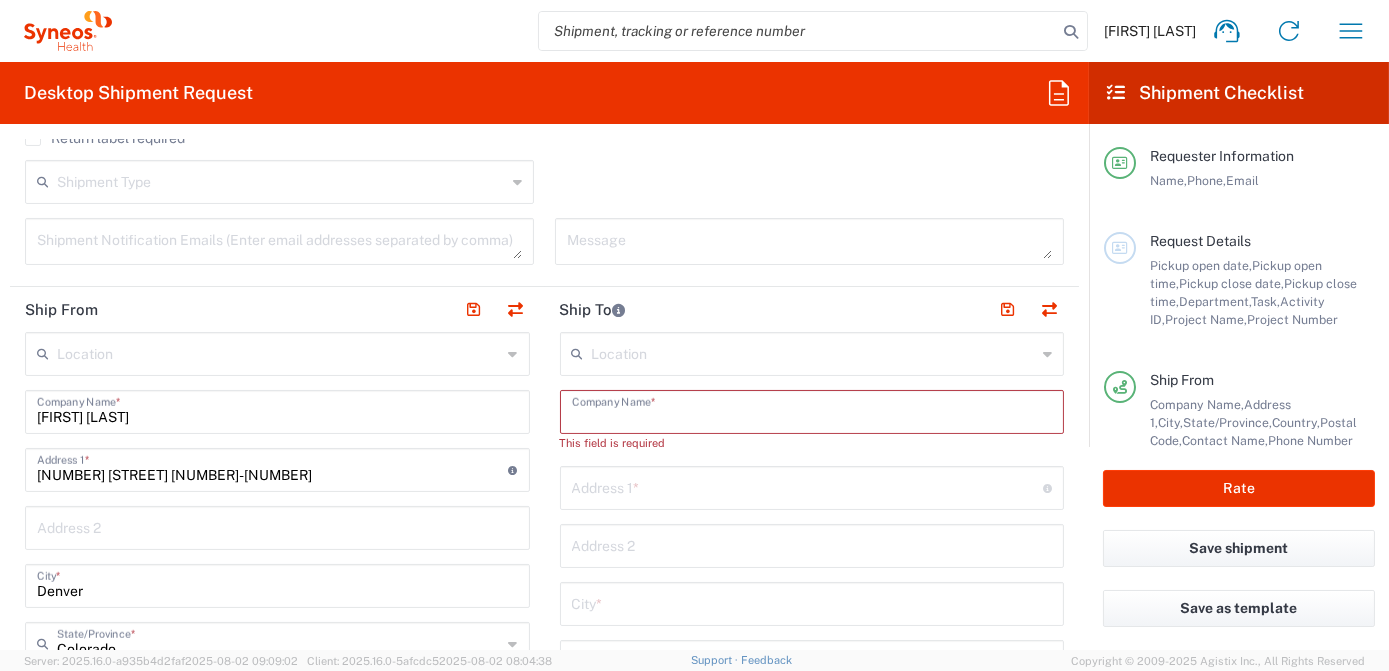 click at bounding box center (812, 410) 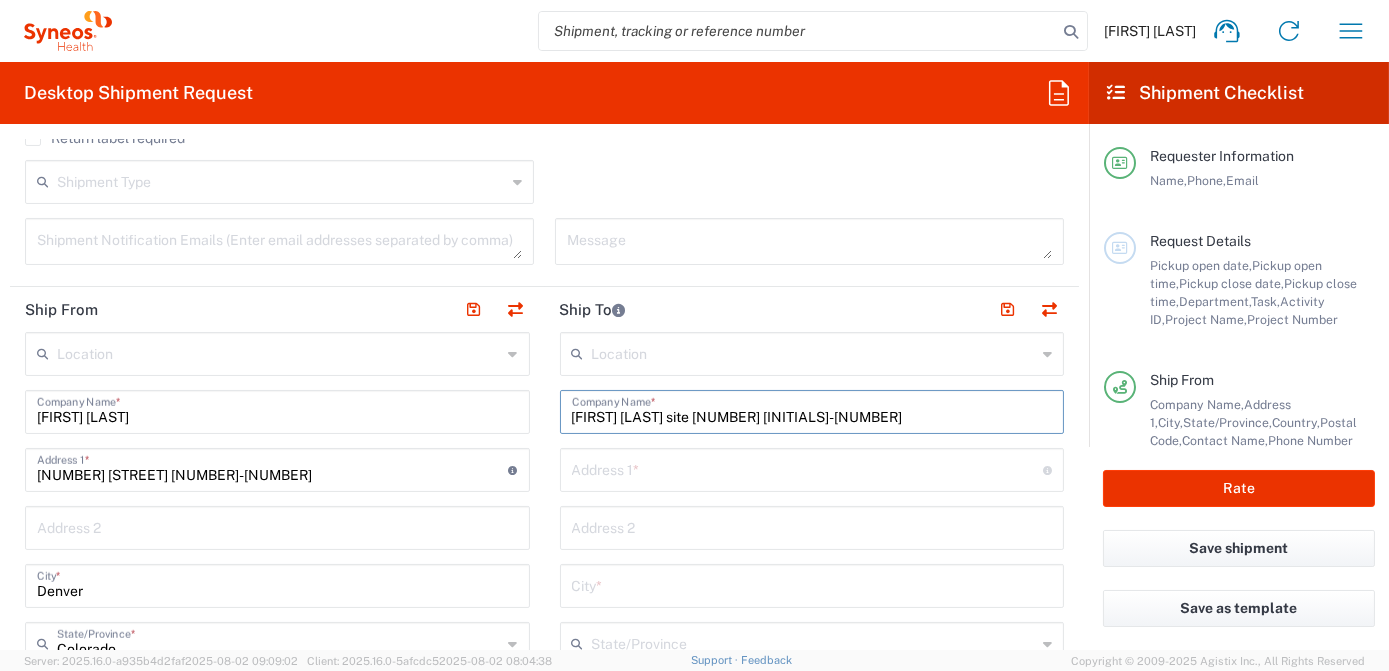 click on "[FIRST] [LAST] site [NUMBER] [INITIALS]-[NUMBER]" at bounding box center [812, 410] 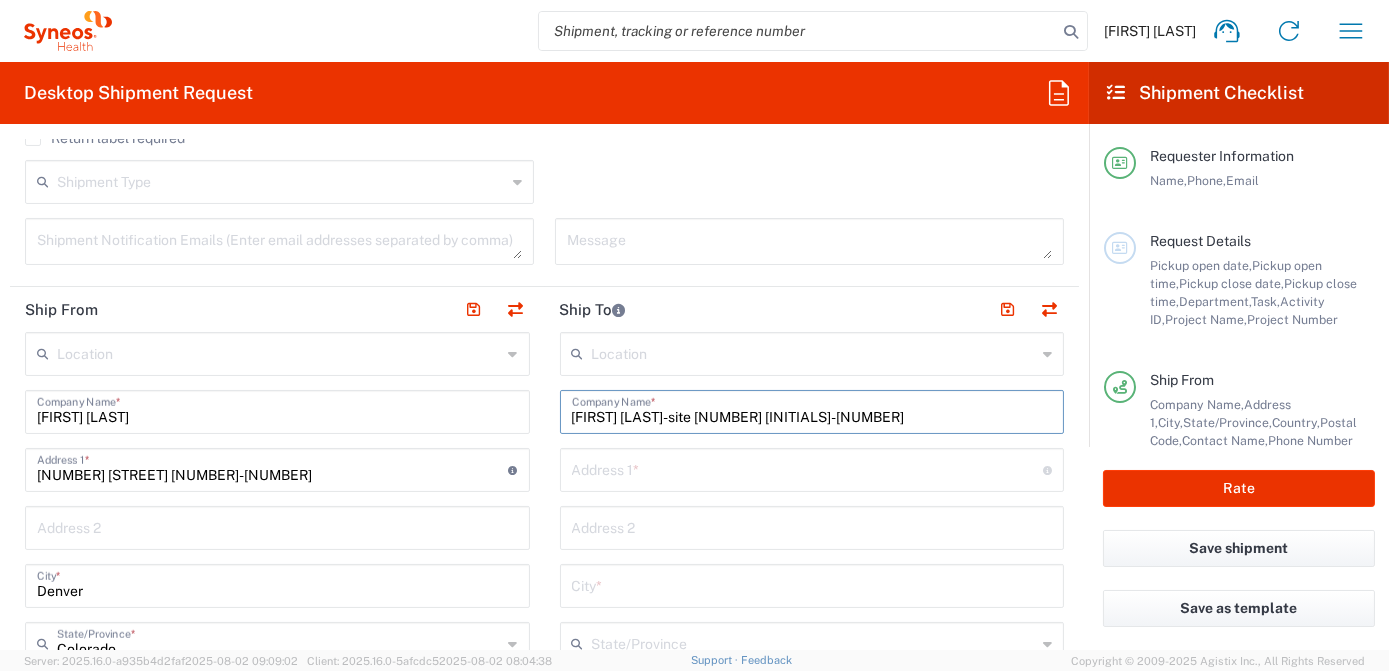 type on "[FIRST] [LAST]-site [NUMBER] [INITIALS]-[NUMBER]" 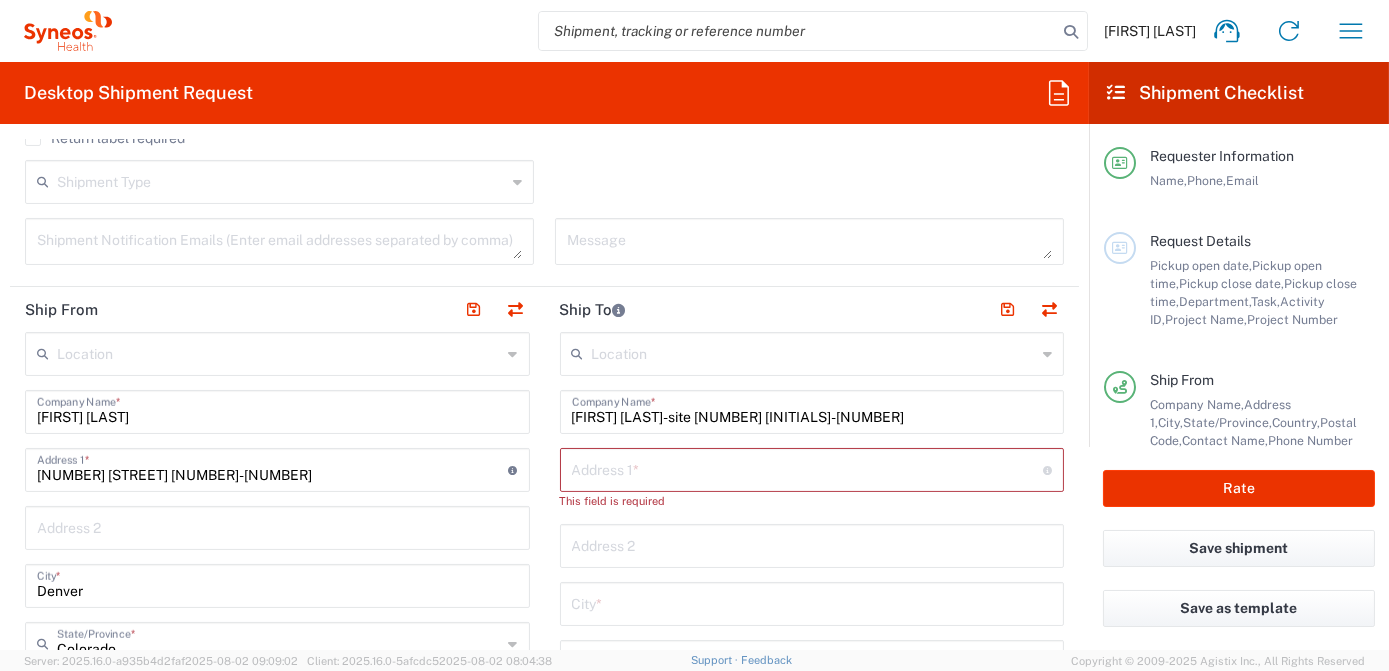click at bounding box center [808, 468] 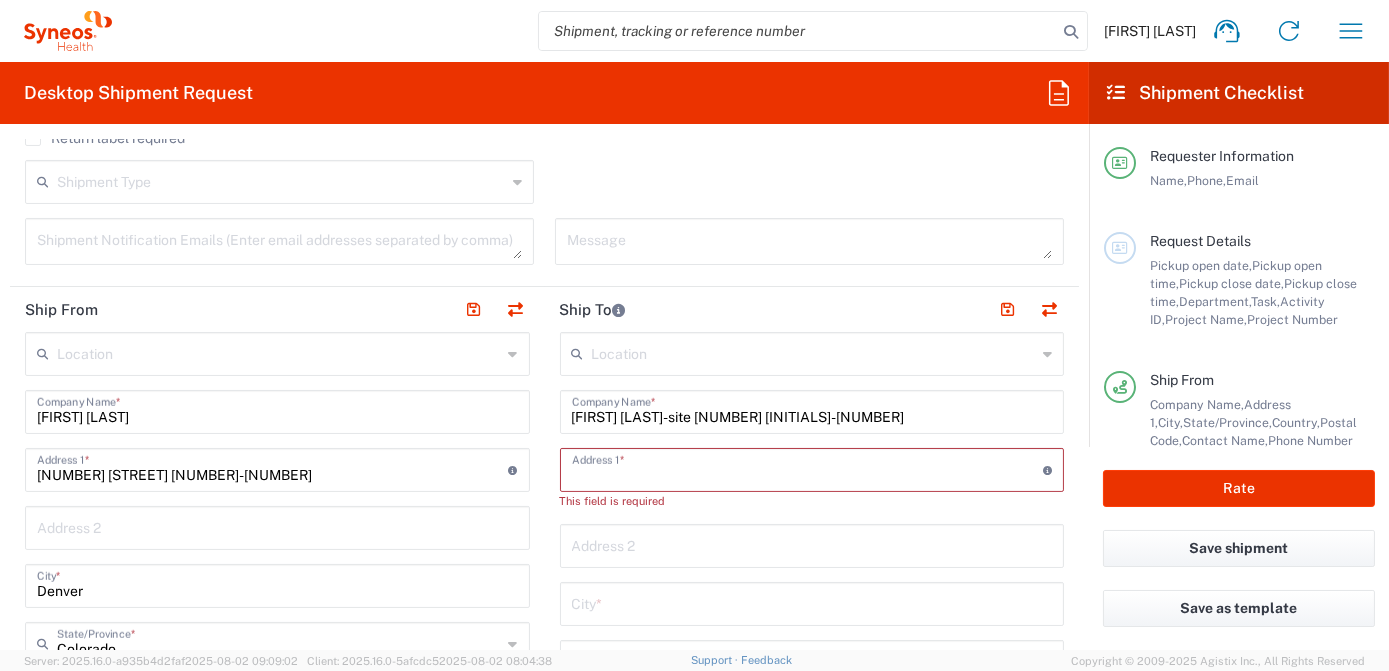 paste on "[NUMBER] [STREET]" 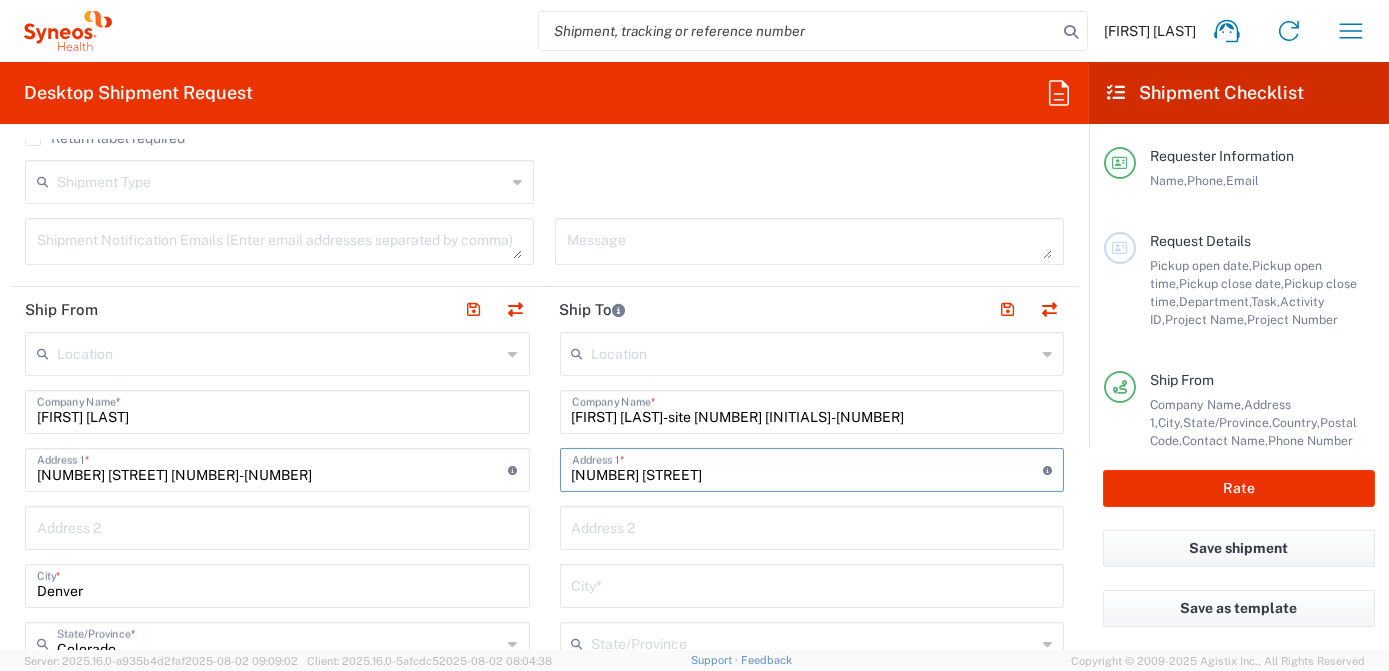 type on "[NUMBER] [STREET]" 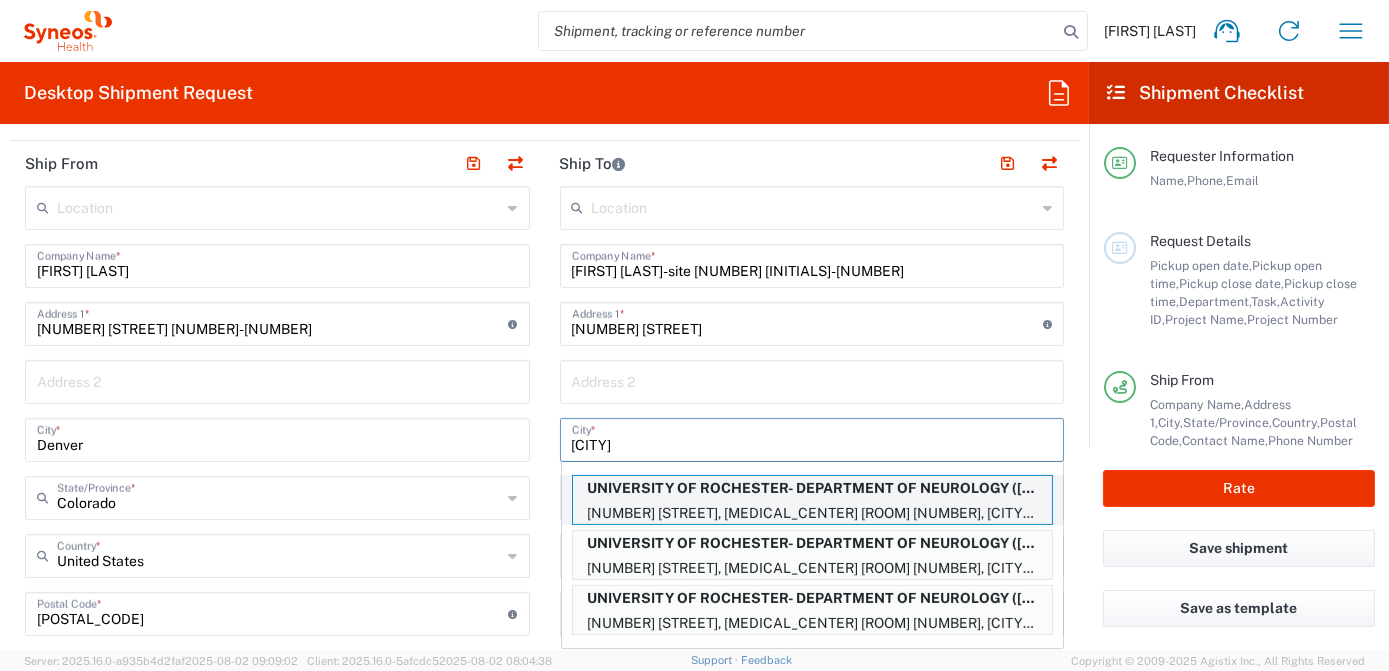 scroll, scrollTop: 837, scrollLeft: 0, axis: vertical 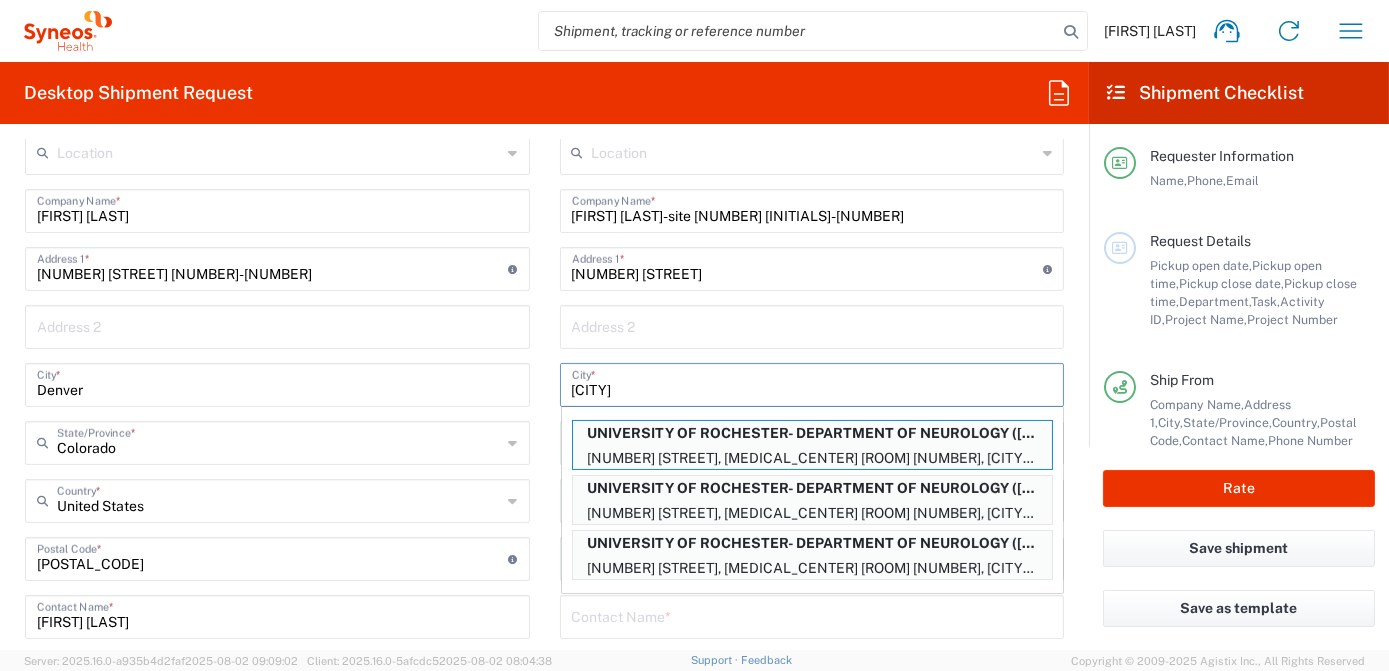 type on "[CITY]" 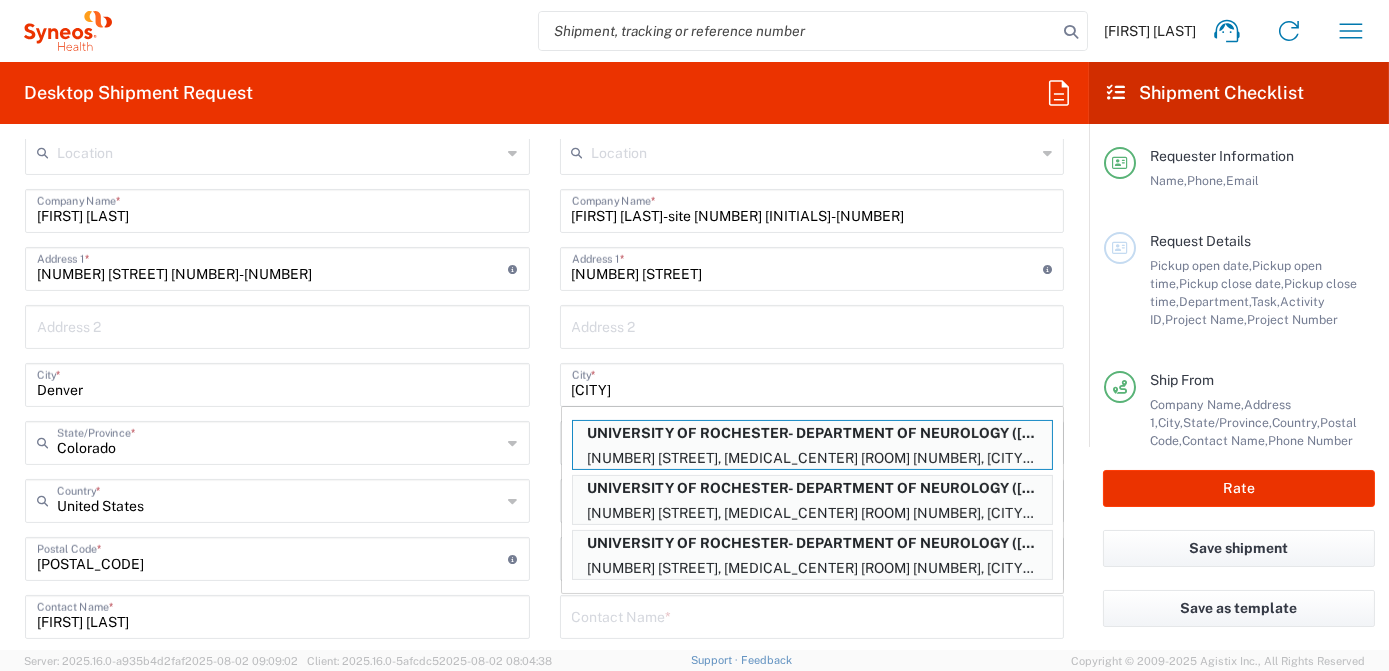 click on "Location  Addison Whitney LLC-Morrisvile NC US Barcelona-Syneos Health BioSector 2 LLC- New York US Boco Digital Media Caerus Marketing Group LLC-Morrisville NC US Chamberlain Communications LLC-New York US Chandler Chicco Agency, LLC-New York US Genico, LLC Gerbig Snell/Weisheimer Advert- Westerville OH Haas & Health Partner Public Relations GmbH Illingworth Research Group Ltd-Macclesfield UK Illingworth Rsrch Grp (France) Illingworth Rsrch Grp (Italy) Illingworth Rsrch Grp (Spain) Illingworth Rsrch Grp (USA) In Illingworth Rsrch Grp(Australi INC Research Clin Svcs Mexico inVentiv Health Philippines, Inc. IRG - Morrisville Warehouse IVH IPS Pvt Ltd- India IVH Mexico SA de CV NAVICOR GROUP, LLC- New York US PALIO + IGNITE, LLC- Westerville OH US Pharmaceutical Institute LLC- Morrisville NC US PT Syneos Health Indonesia Rx dataScience Inc-Morrisville NC US RxDataScience India Private Lt Syneos Health (Beijing) Inc.Lt Syneos Health (Shanghai) Inc. Ltd. Syneos Health (Thailand) Limit Syneos Health Argentina SA" 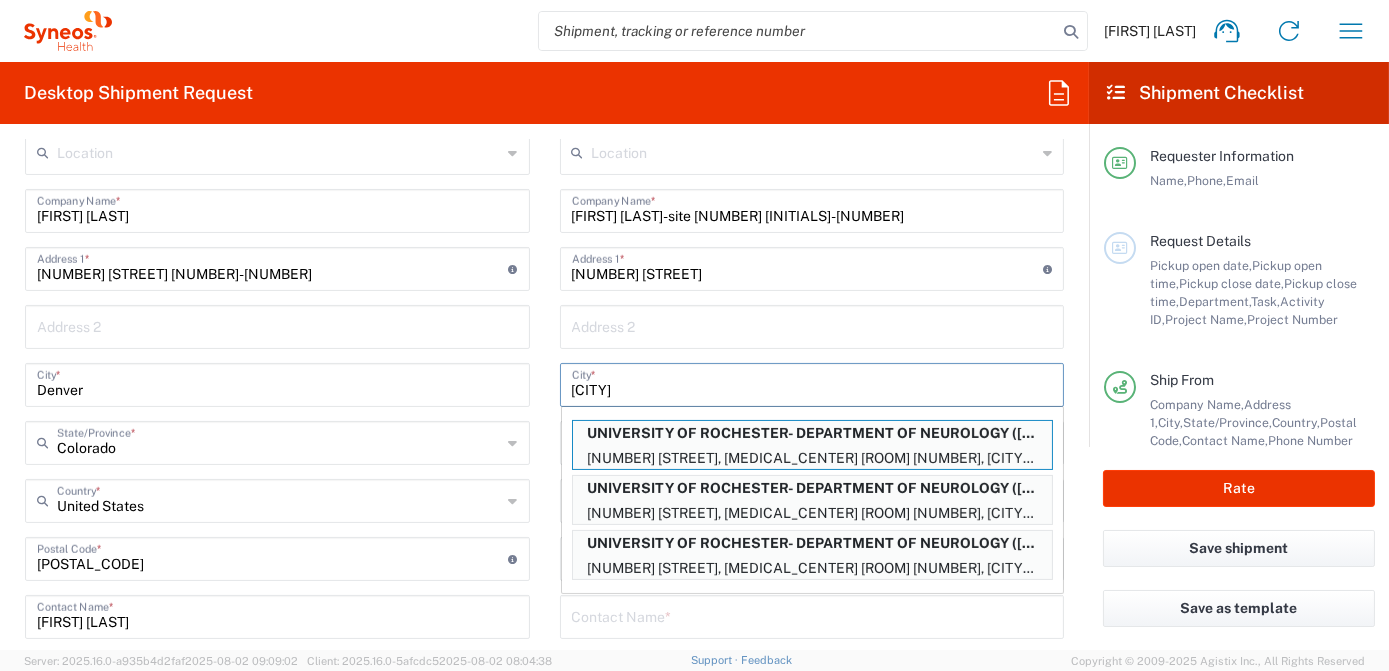 click on "[CITY]" at bounding box center (812, 383) 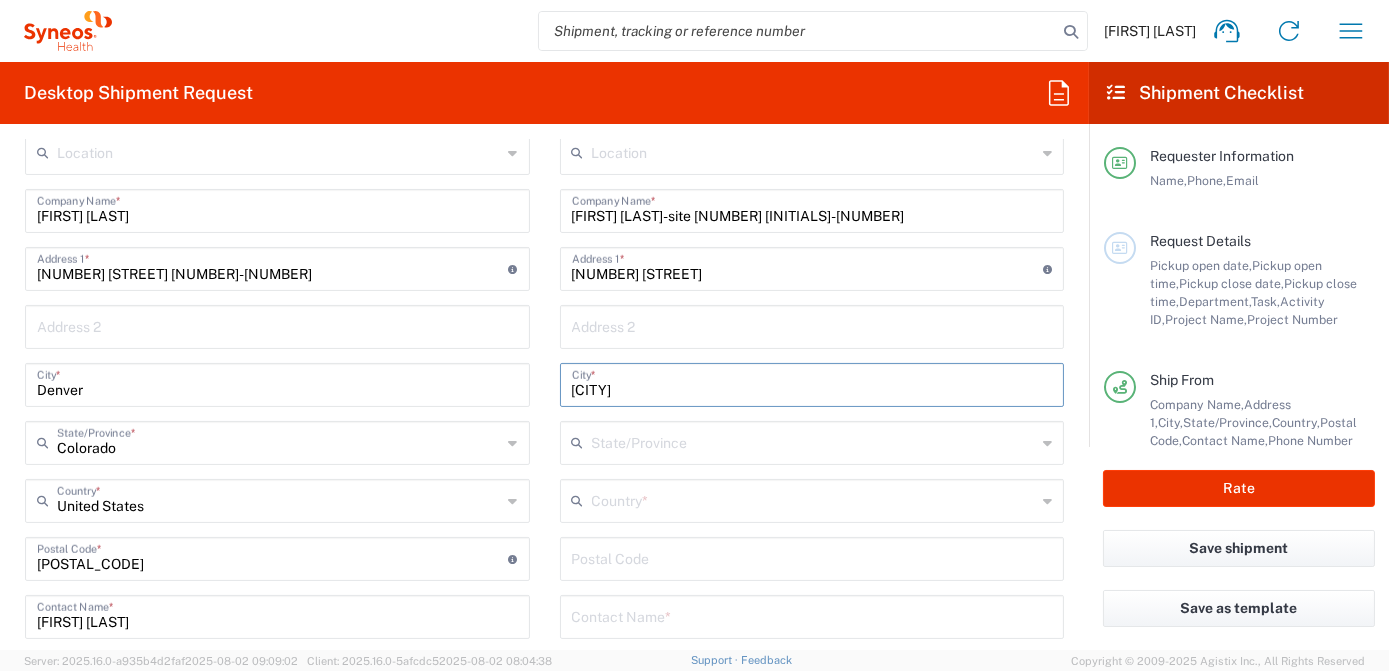 click at bounding box center [814, 499] 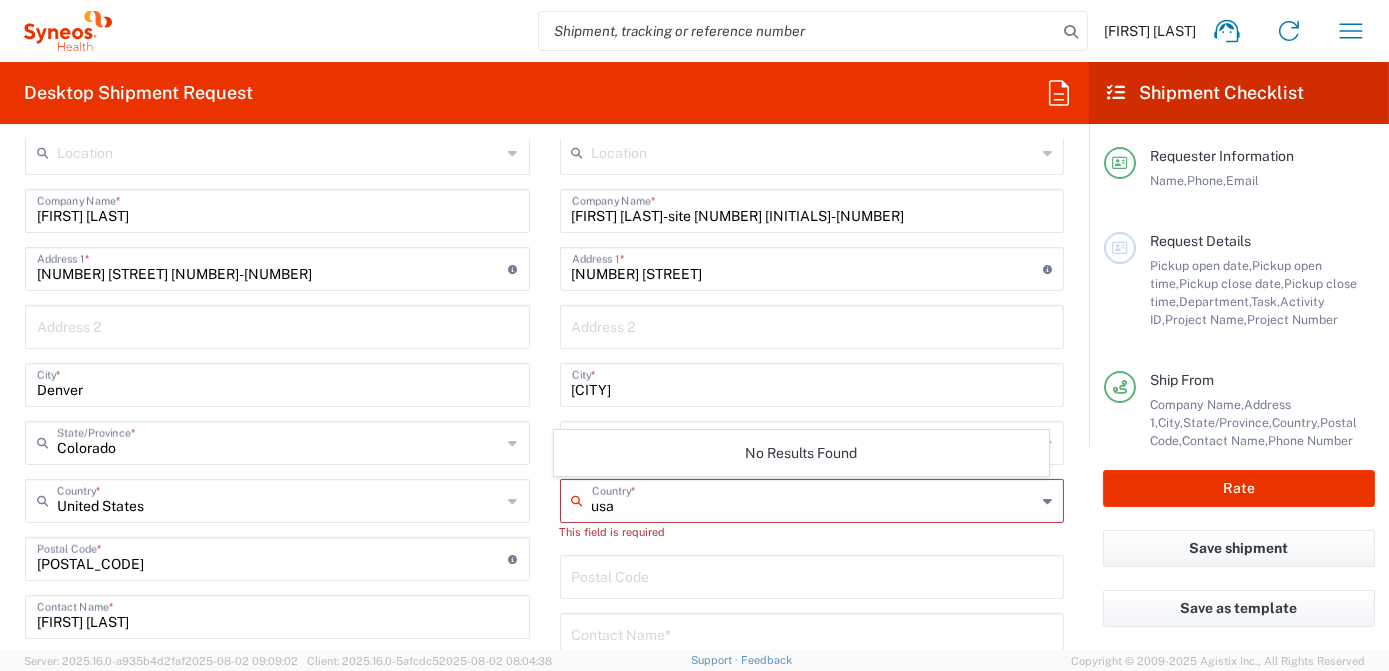 type on "us" 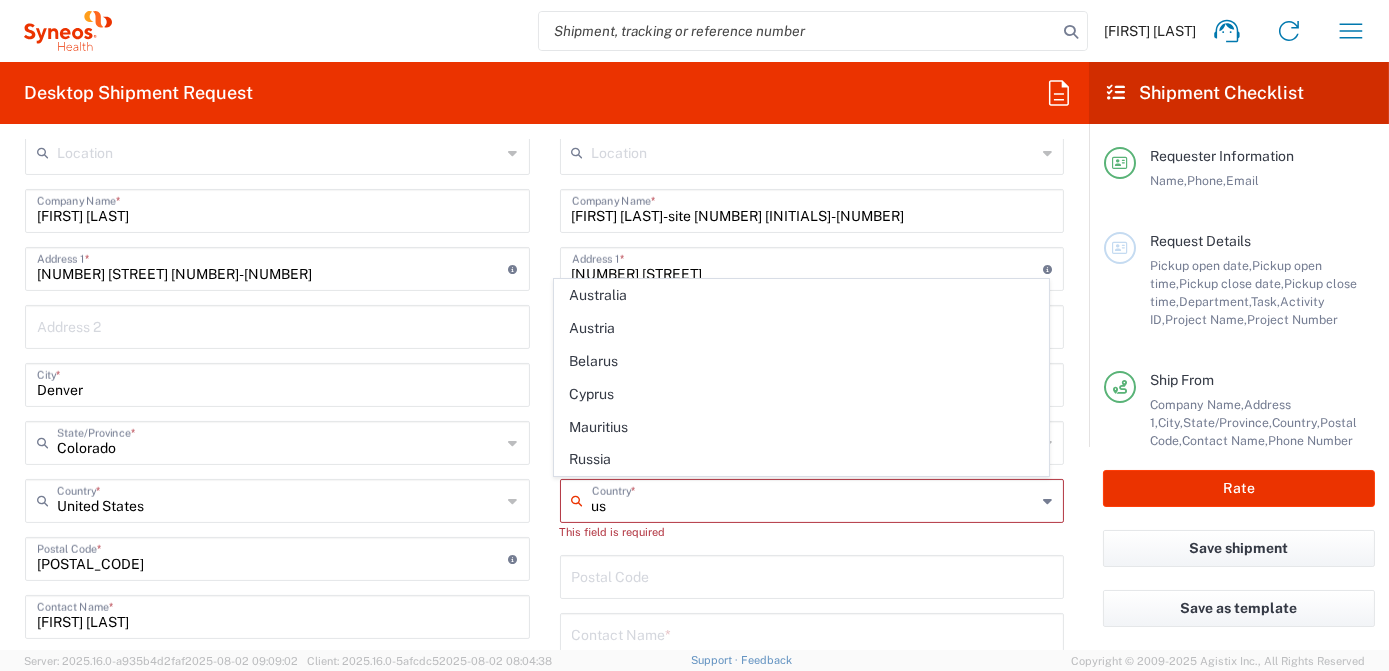 drag, startPoint x: 620, startPoint y: 513, endPoint x: 471, endPoint y: 513, distance: 149 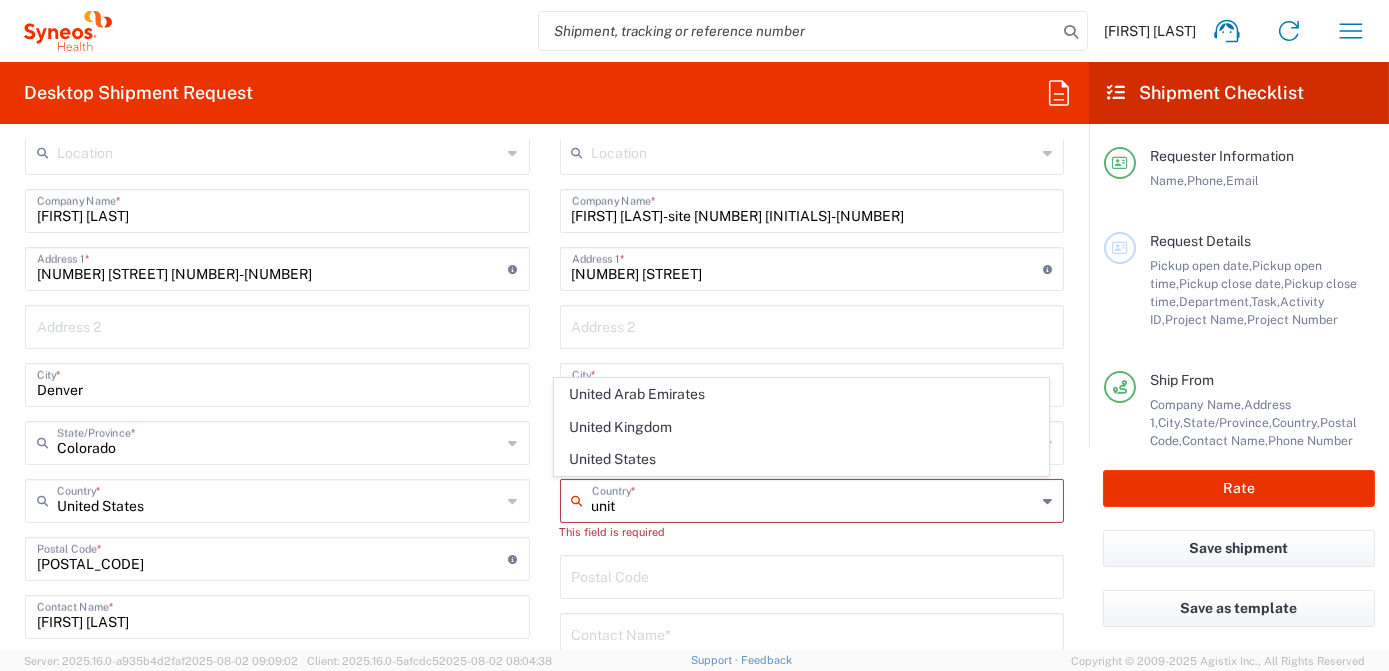 click on "United States" 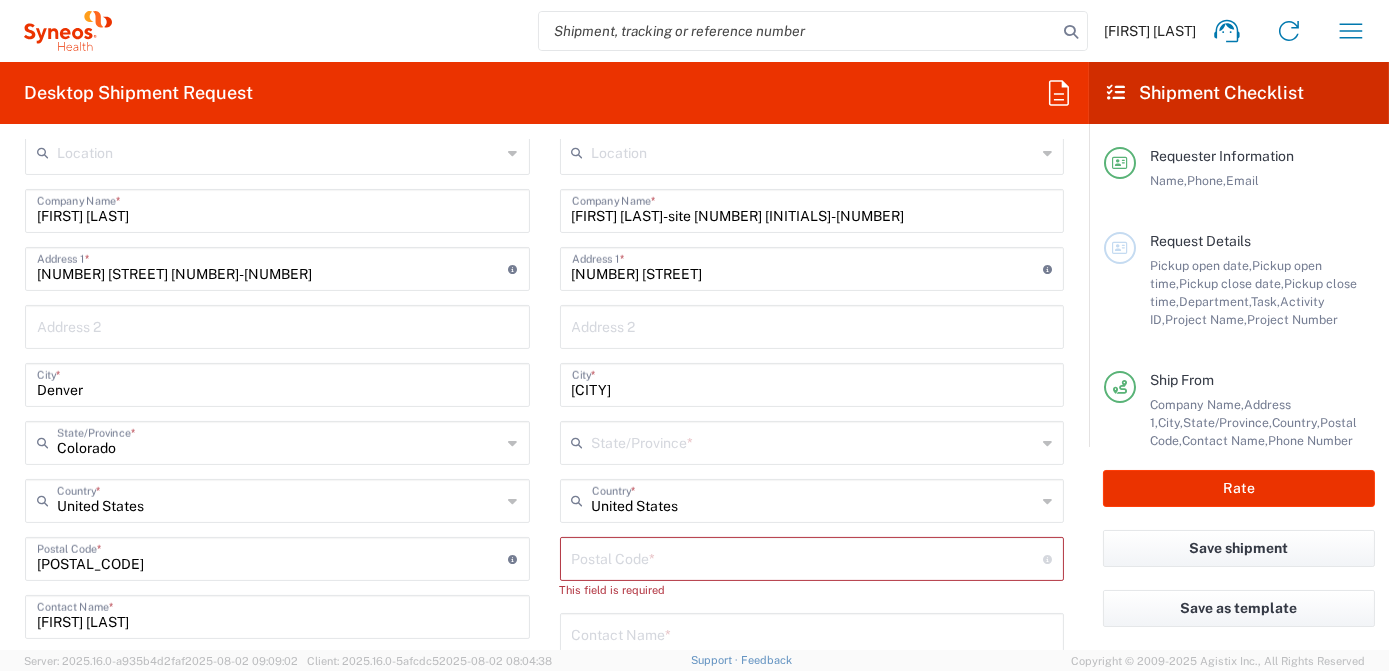click at bounding box center [808, 557] 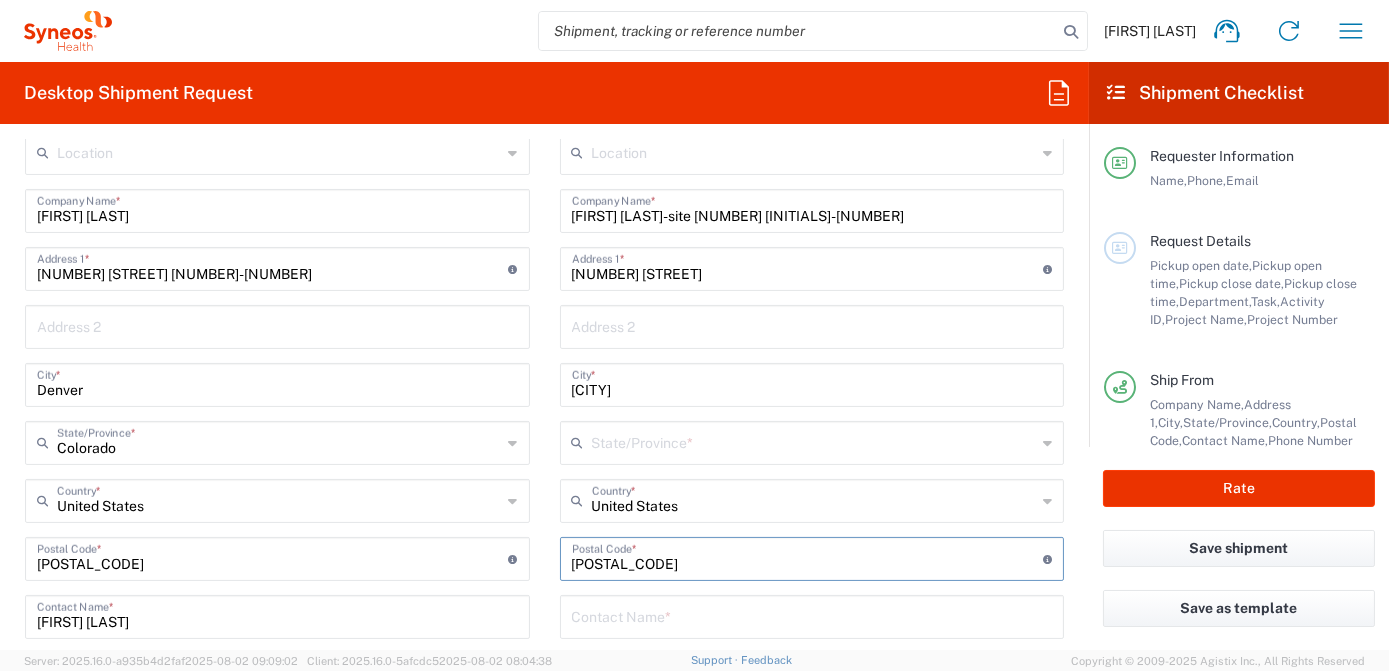 type on "[POSTAL_CODE]" 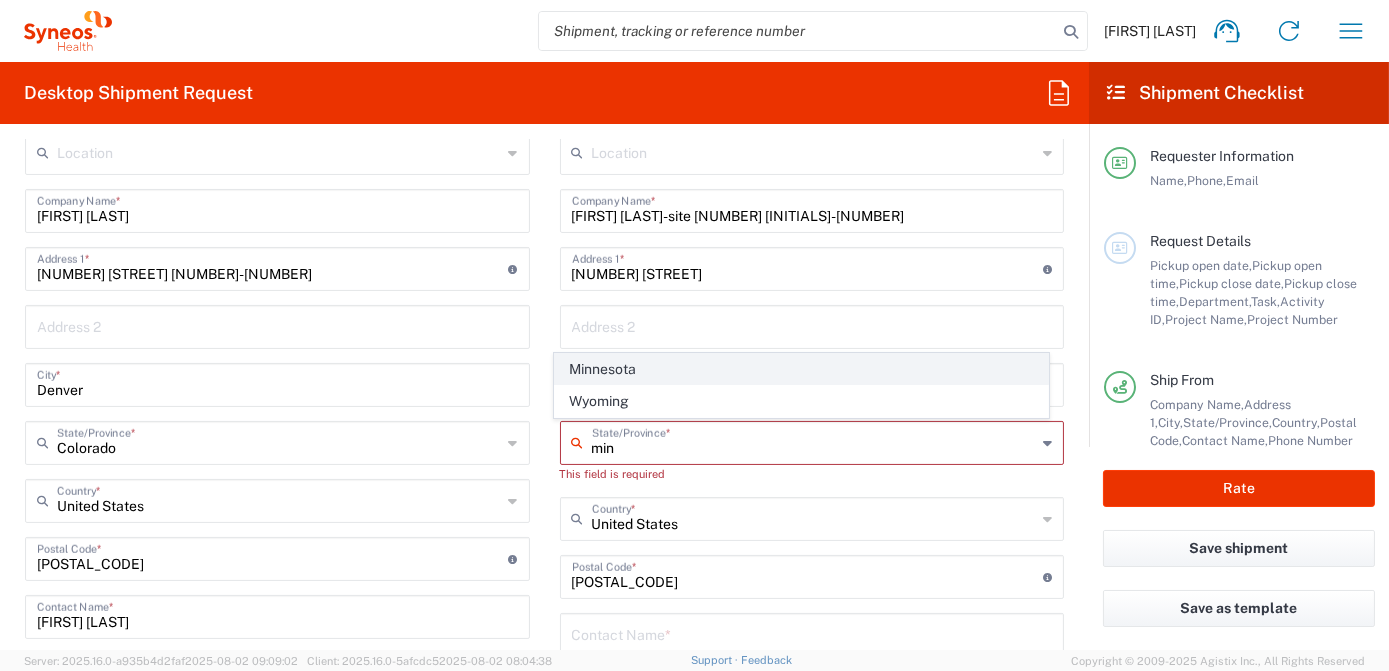 click on "Minnesota" 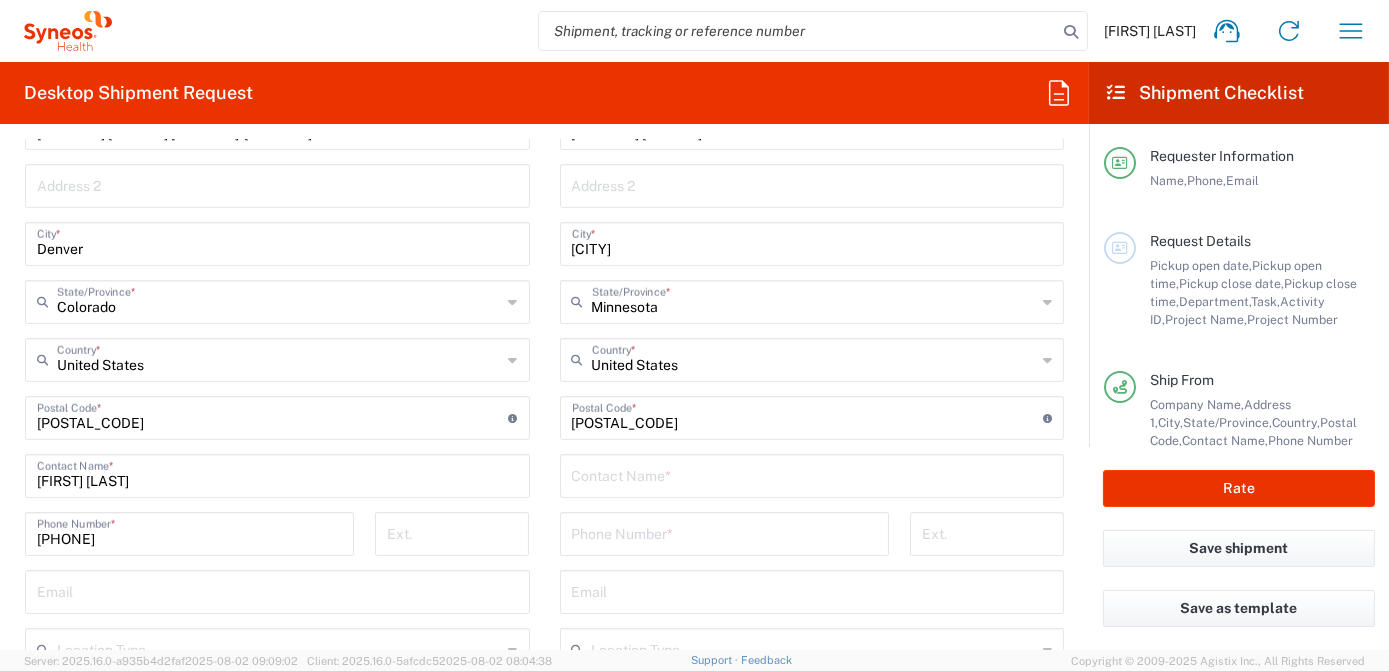 scroll, scrollTop: 1018, scrollLeft: 0, axis: vertical 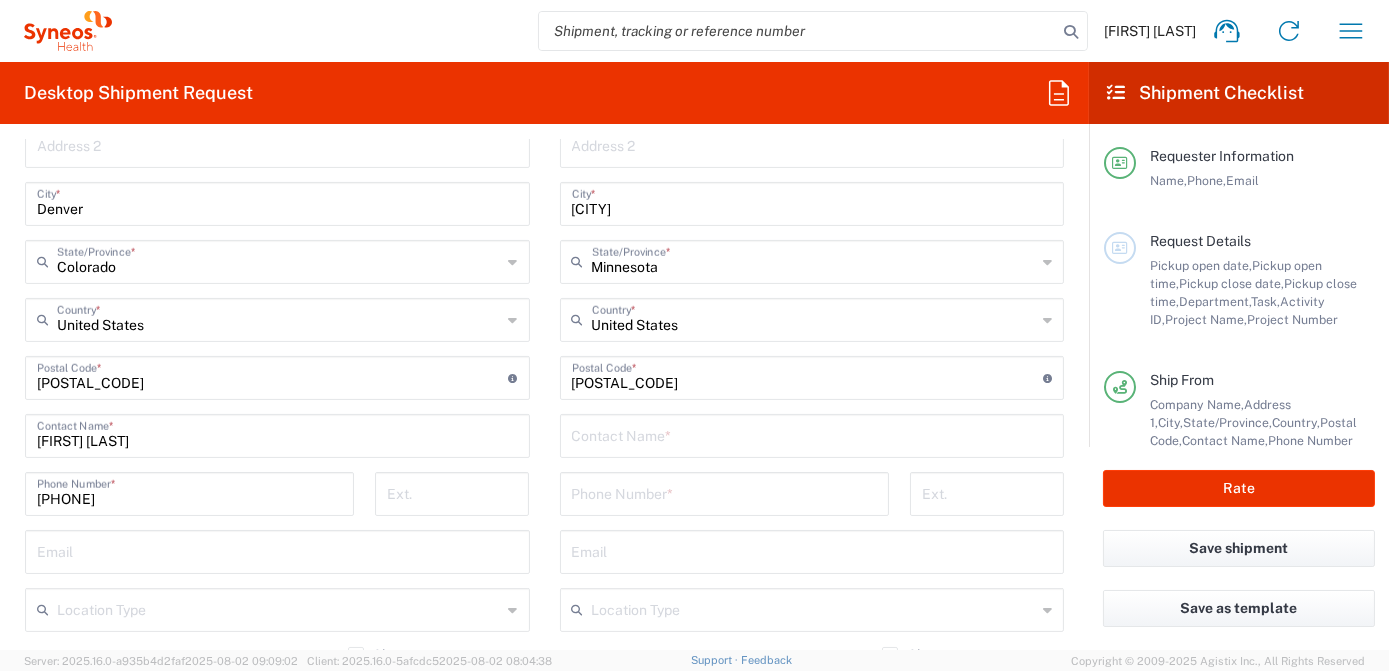 click at bounding box center (812, 434) 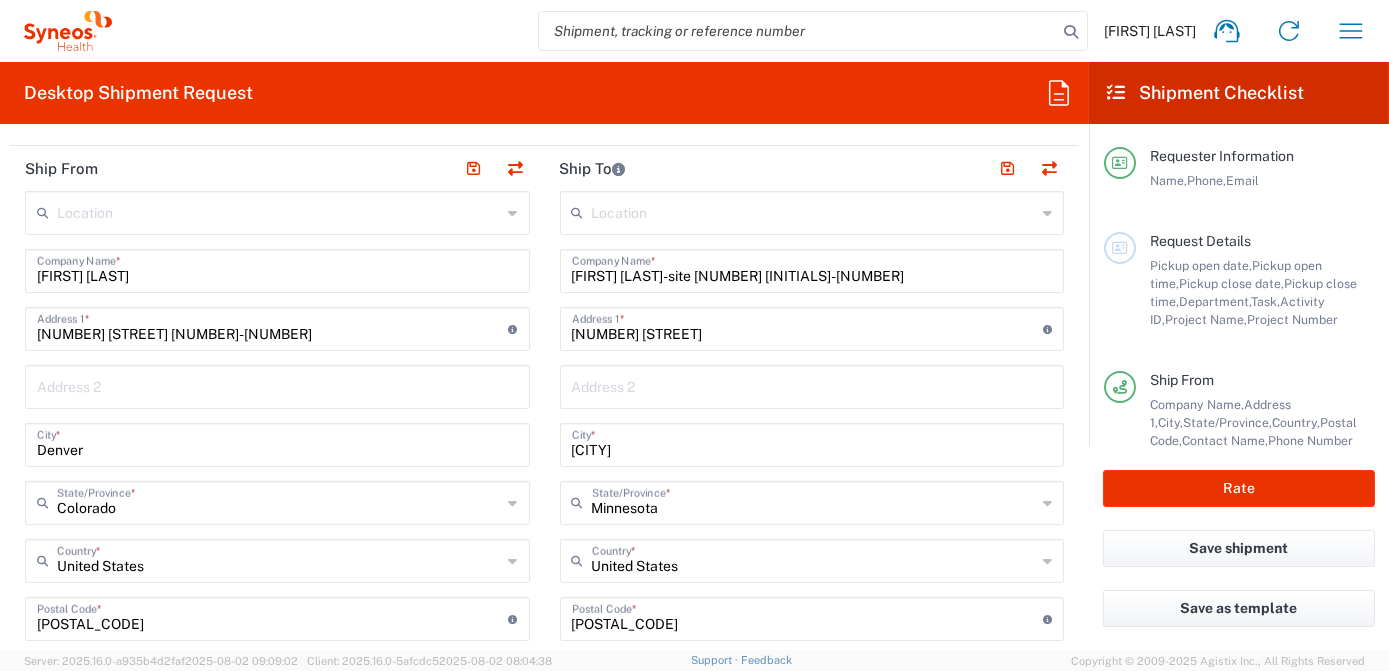 scroll, scrollTop: 746, scrollLeft: 0, axis: vertical 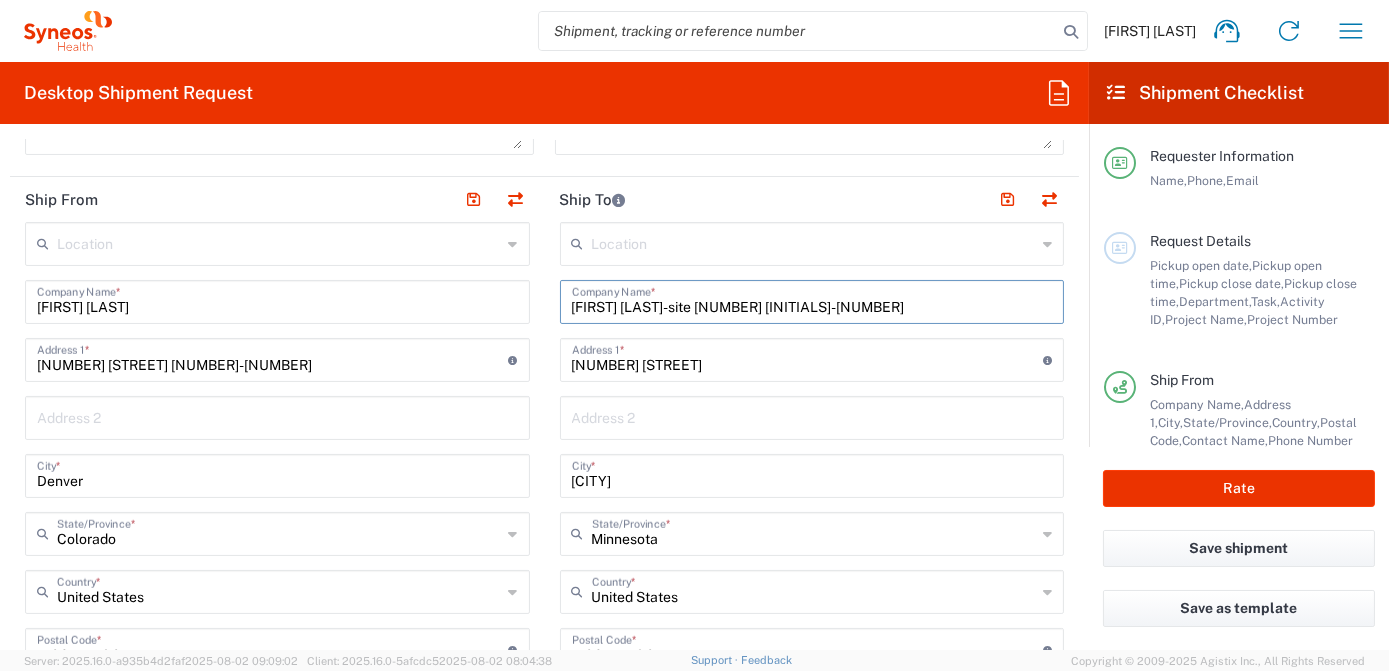 drag, startPoint x: 754, startPoint y: 308, endPoint x: 552, endPoint y: 312, distance: 202.0396 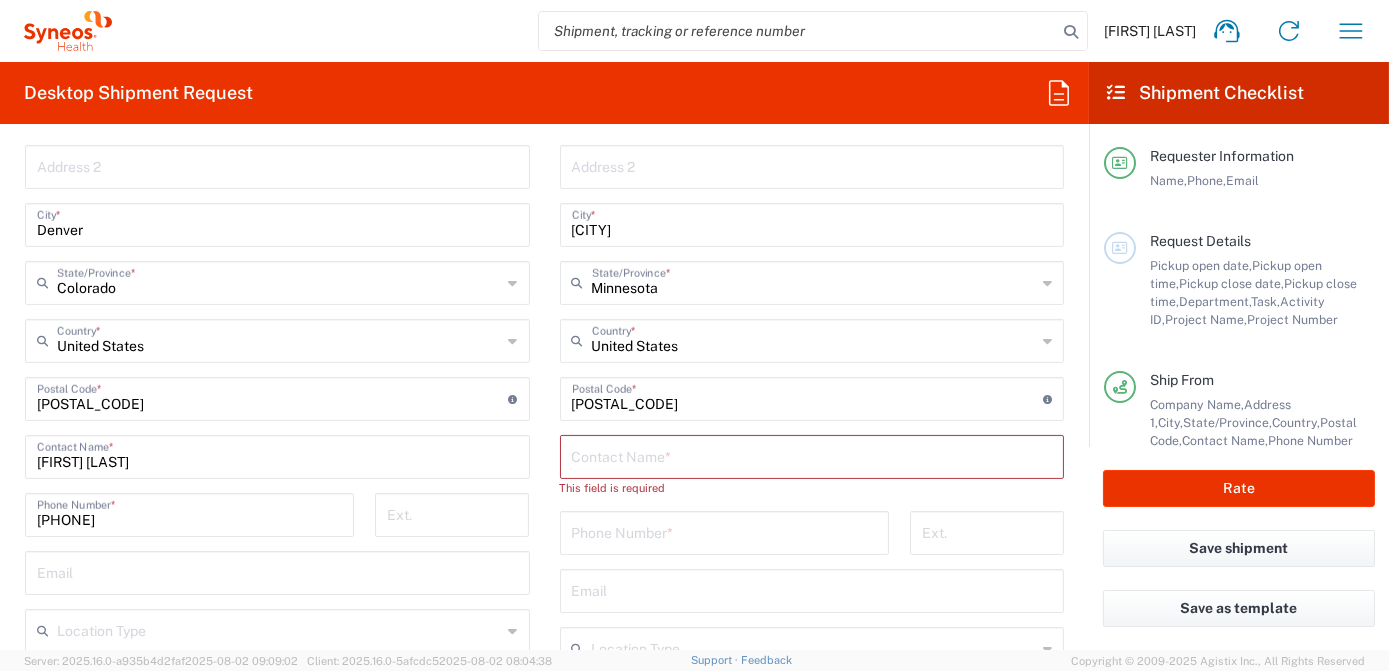 scroll, scrollTop: 1200, scrollLeft: 0, axis: vertical 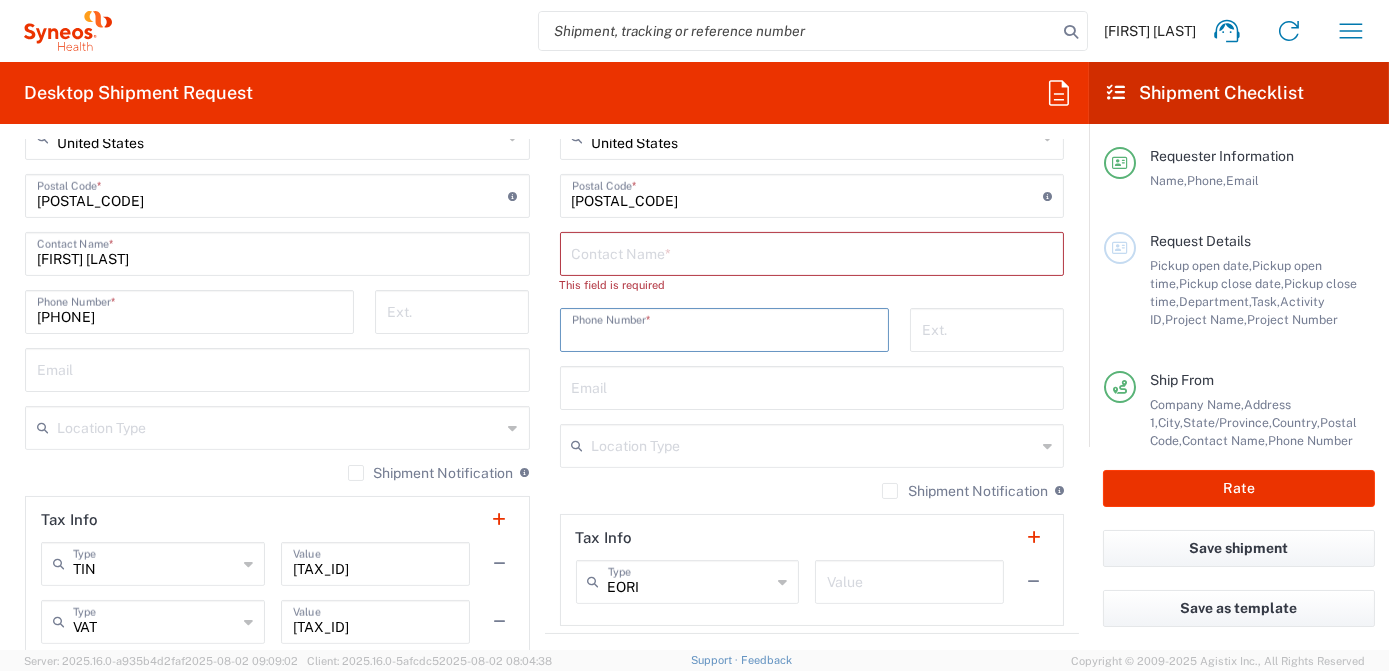 click at bounding box center [724, 328] 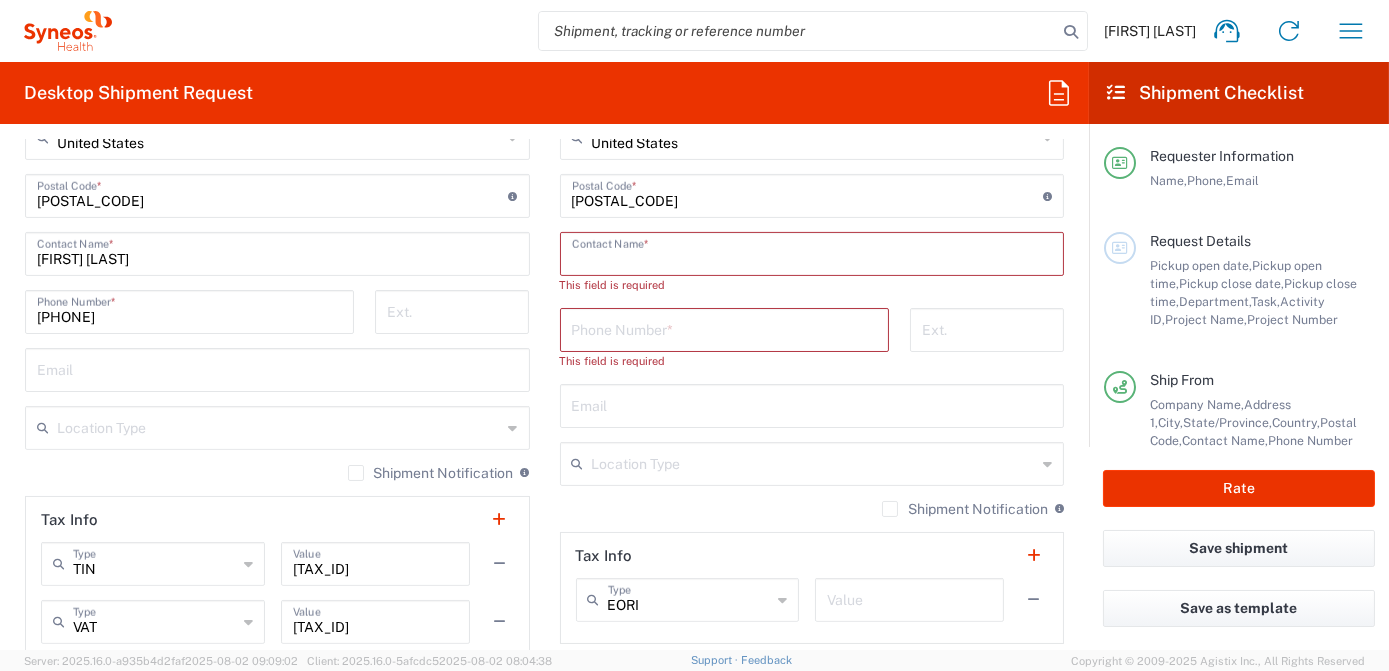 paste on "[FIRST] [LAST]-site [NUMBER] [INITIALS]-[NUMBER]" 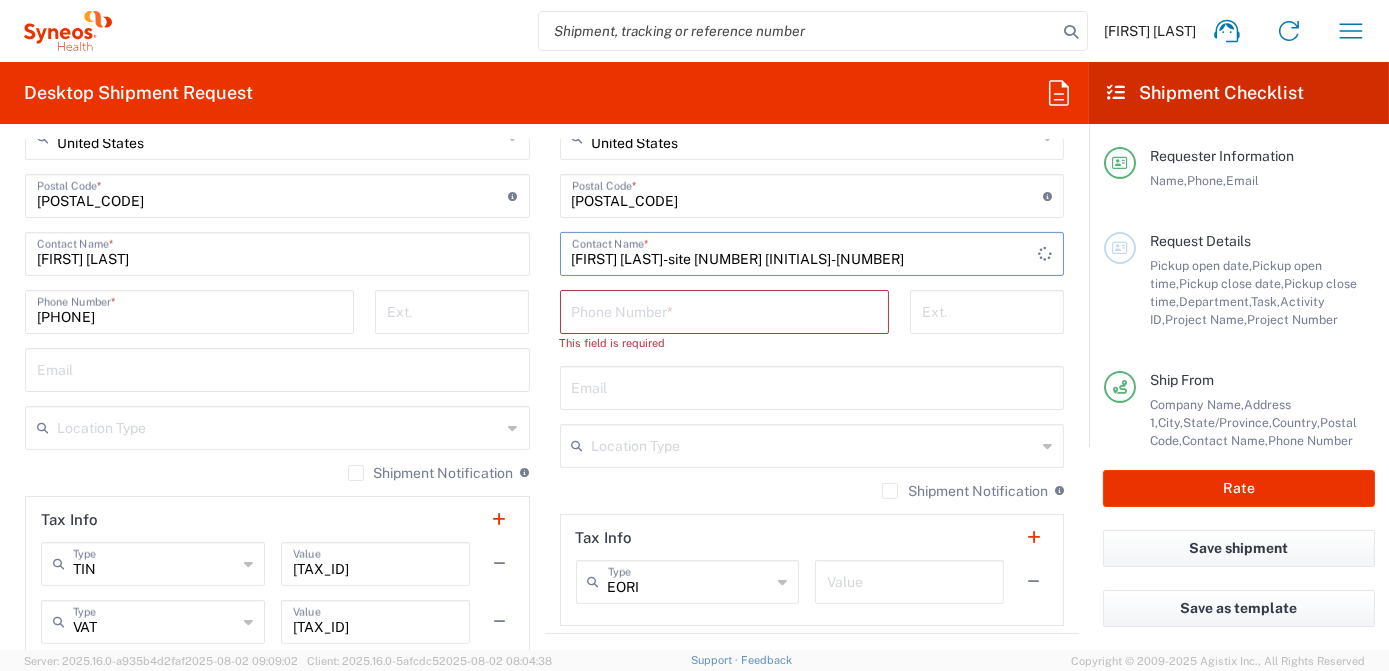 type on "[FIRST] [LAST]-site [NUMBER] [INITIALS]-[NUMBER]" 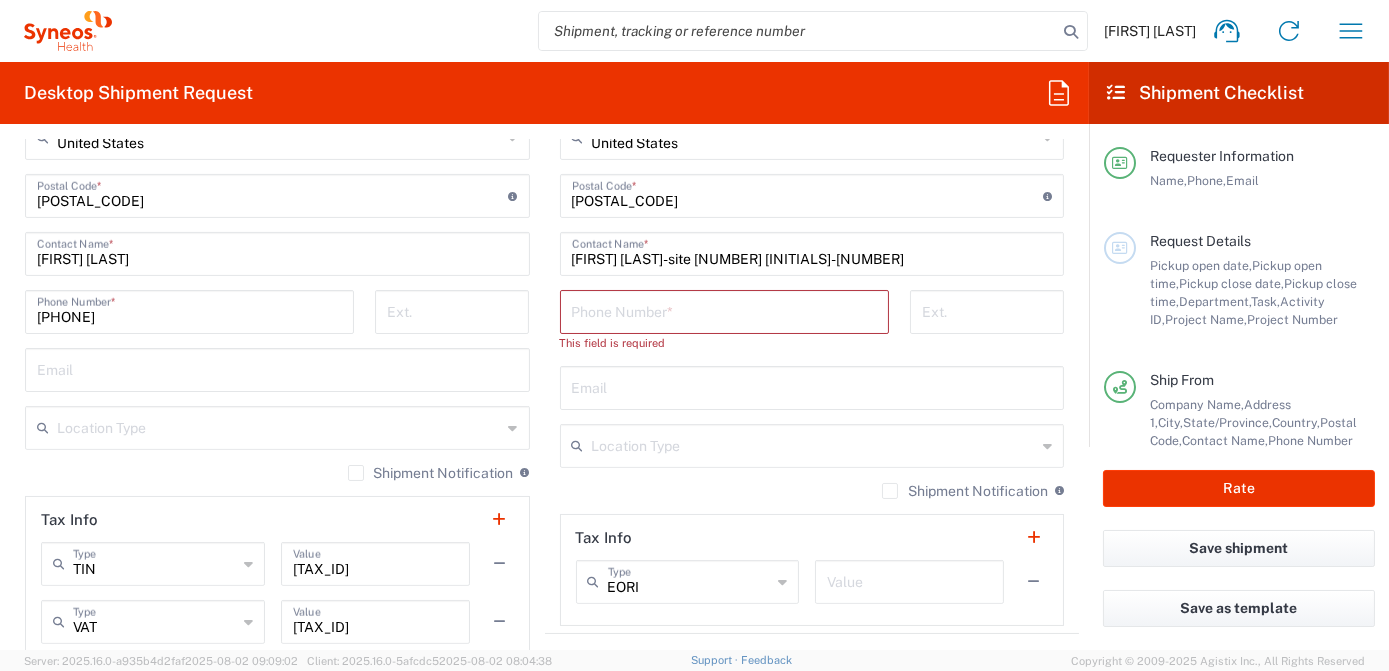 click at bounding box center [724, 310] 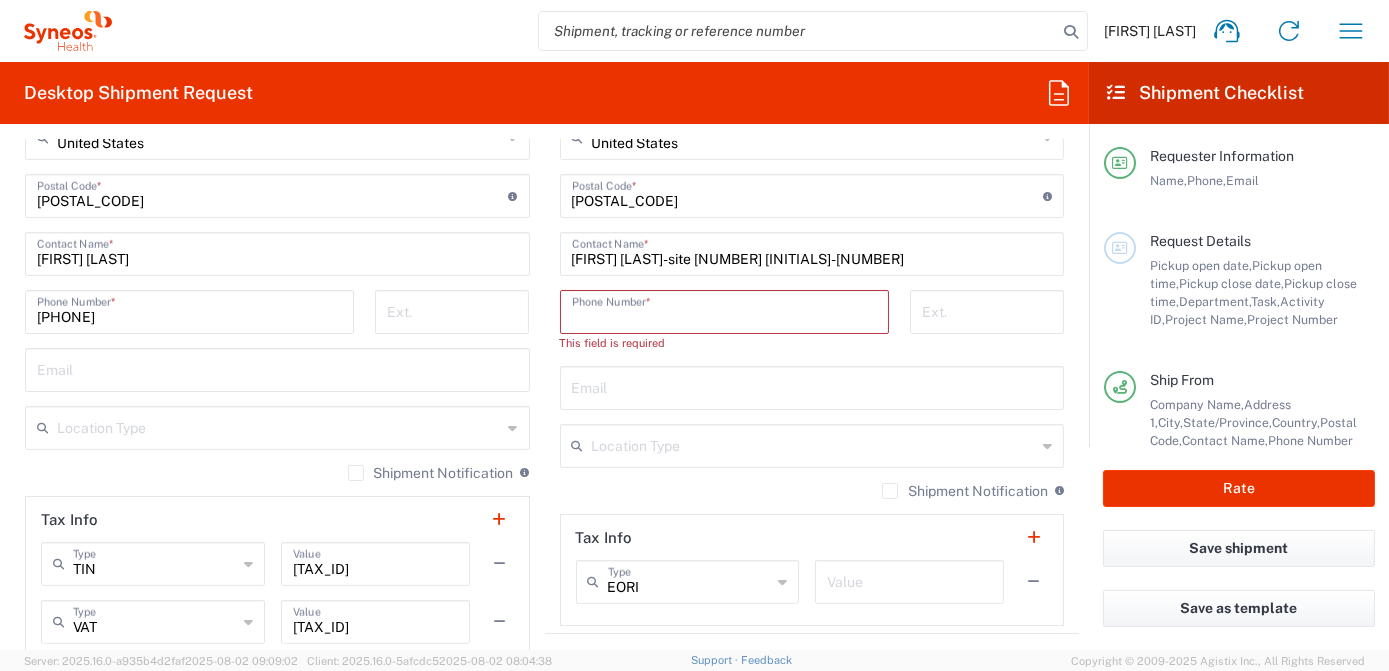 paste on "[PHONE]" 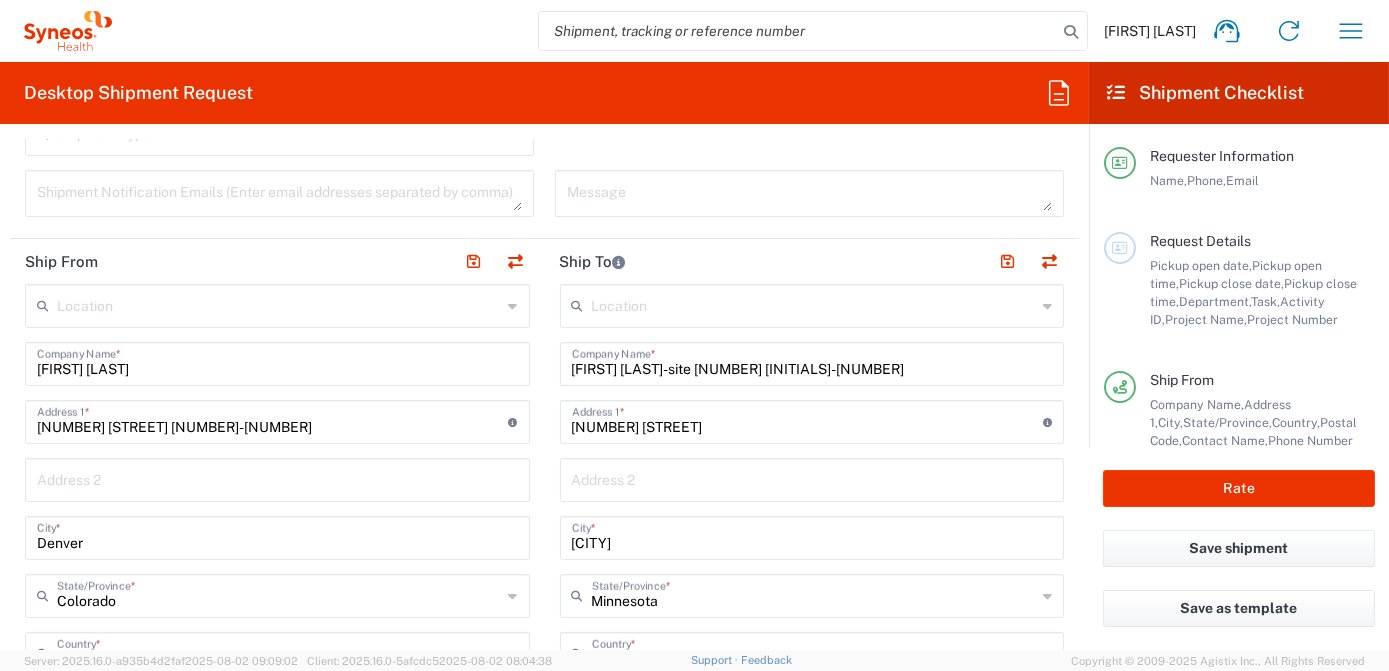scroll, scrollTop: 655, scrollLeft: 0, axis: vertical 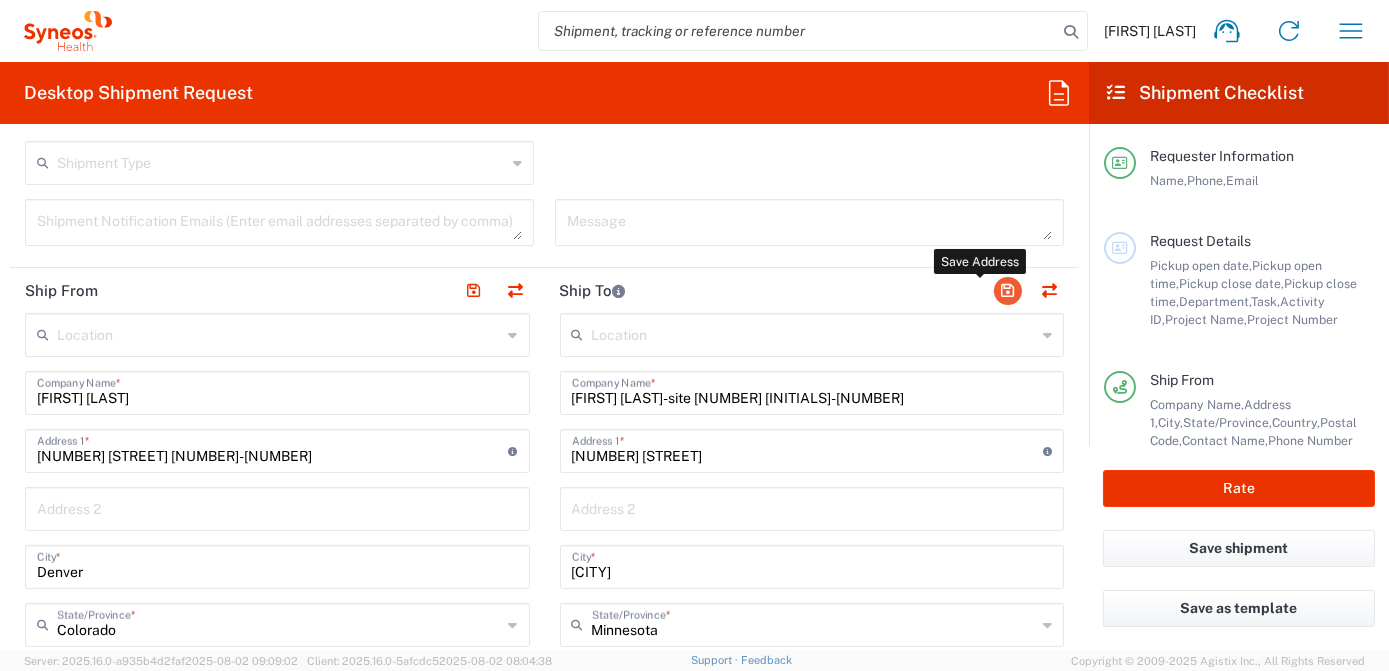 type on "[PHONE]" 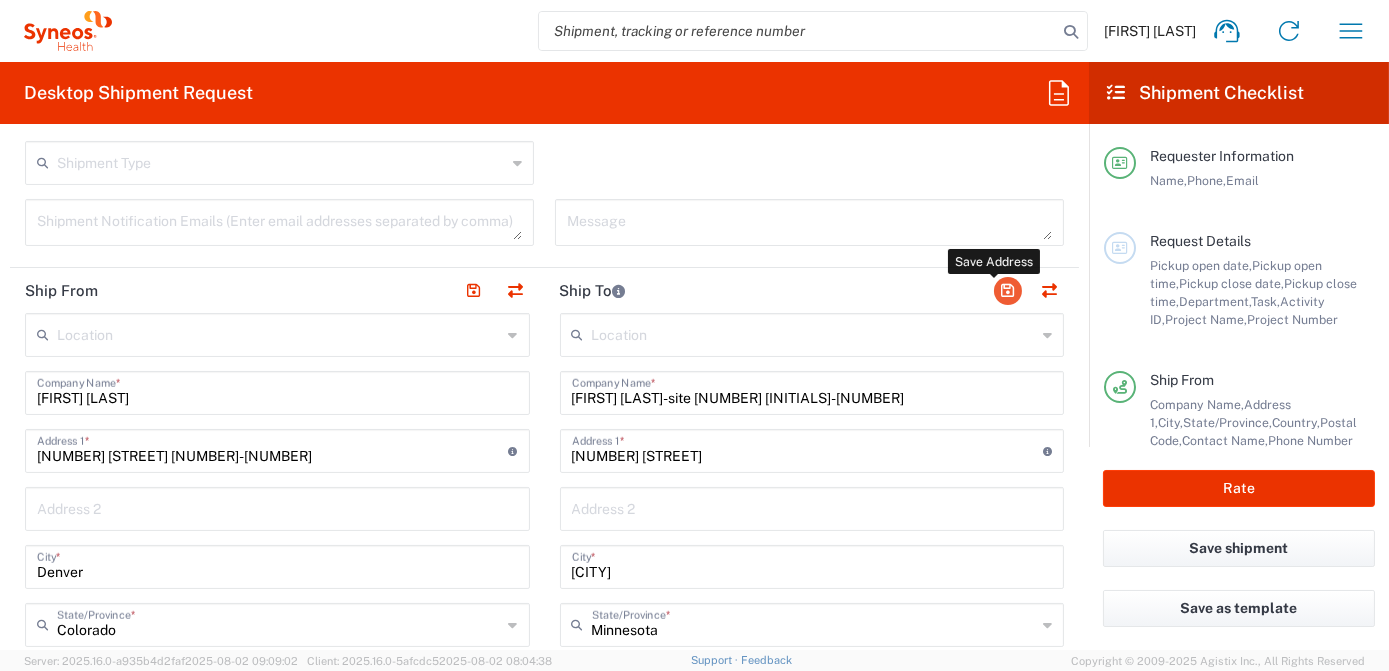 click 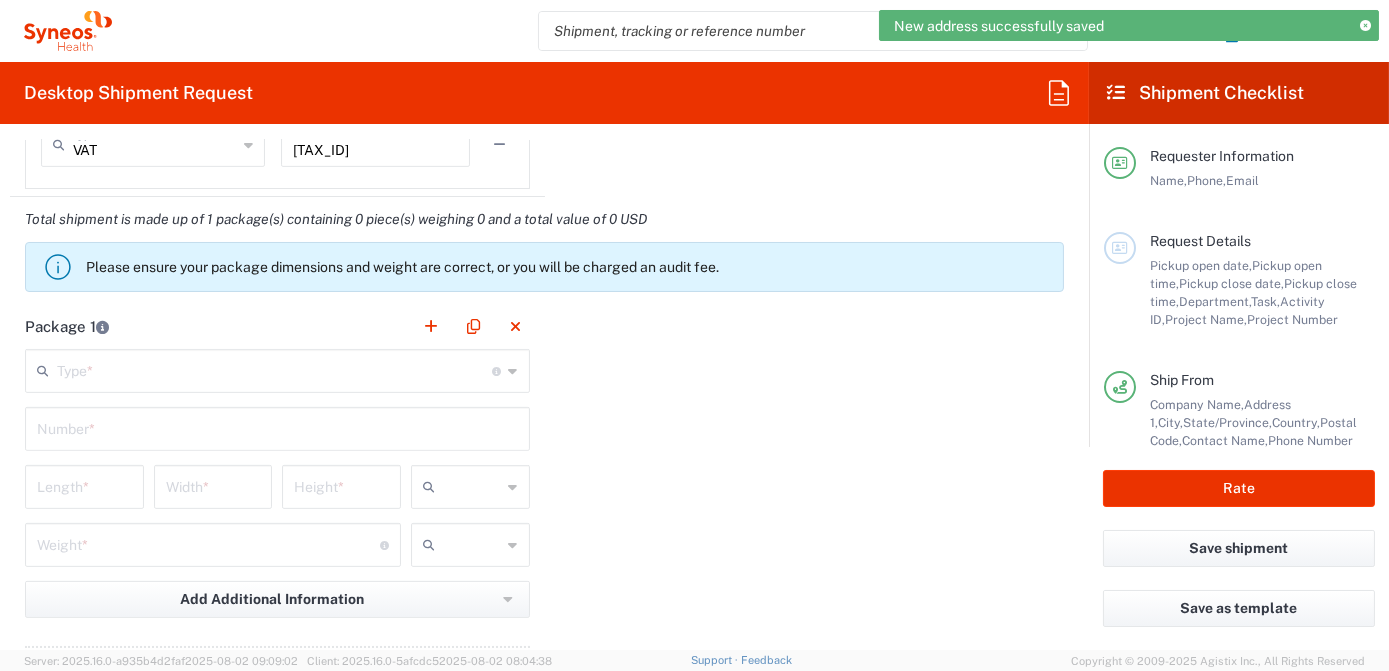 scroll, scrollTop: 1746, scrollLeft: 0, axis: vertical 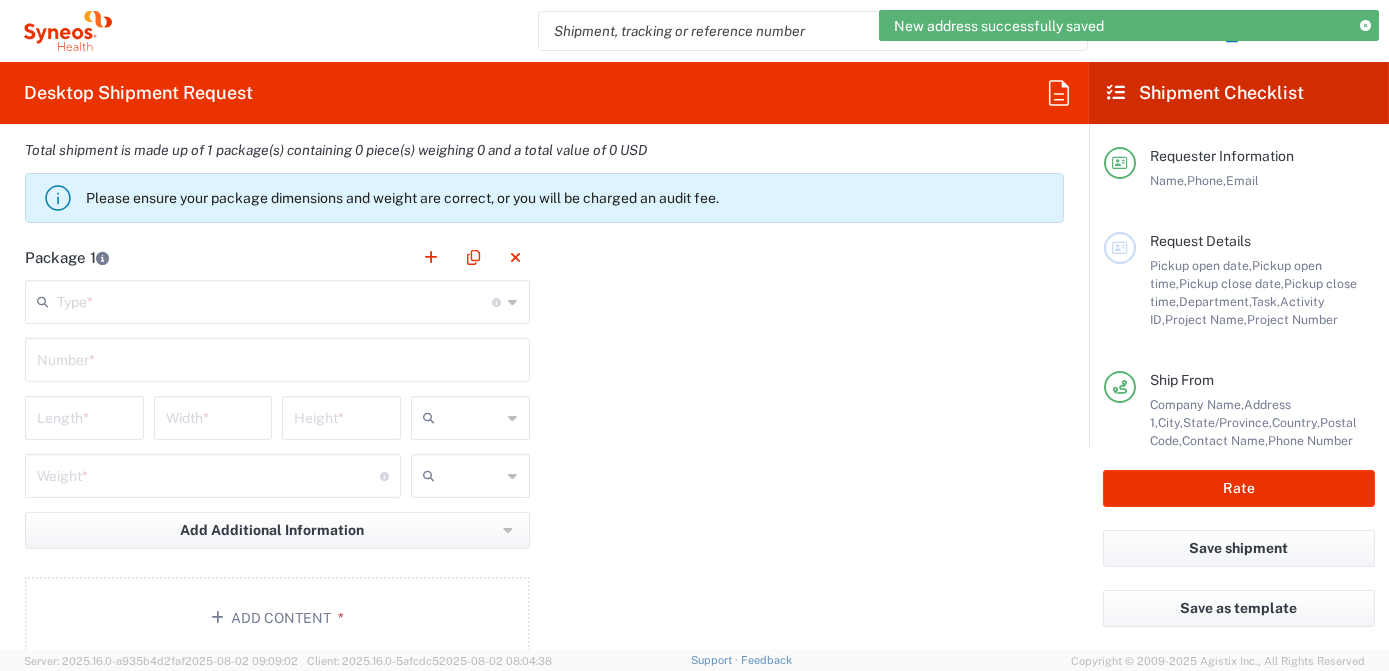 click at bounding box center [275, 300] 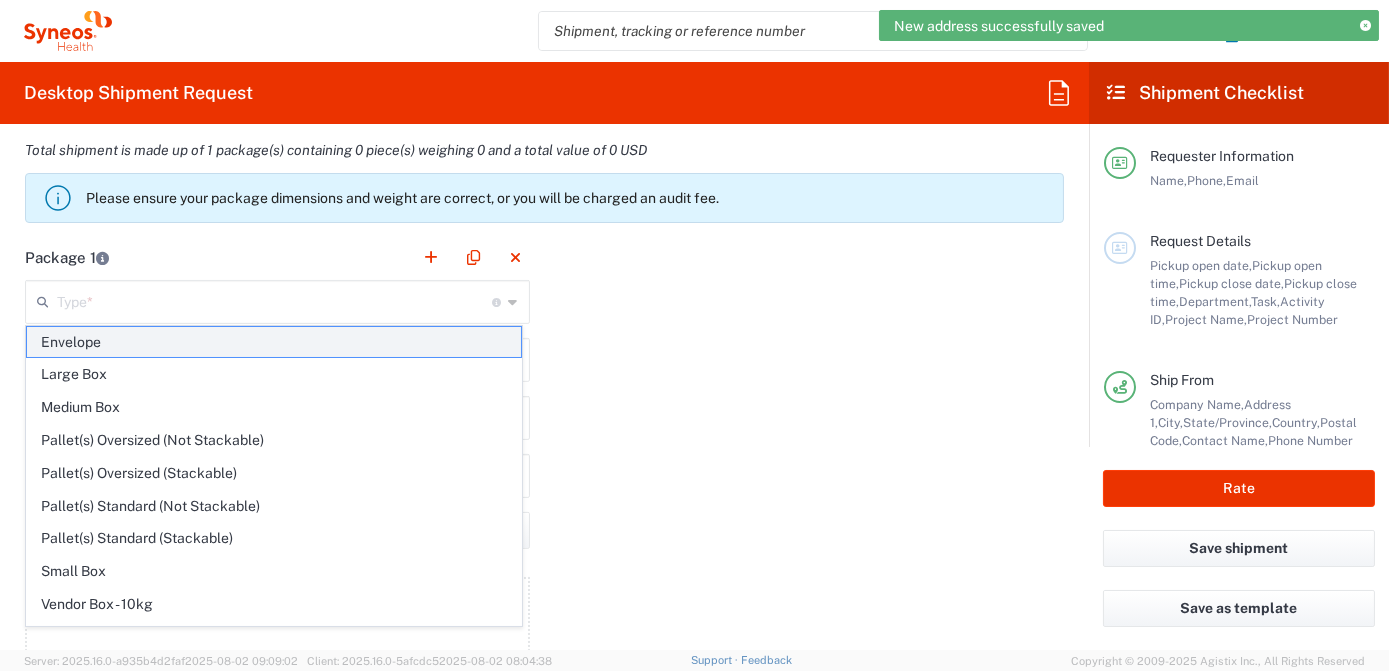 click on "Envelope" 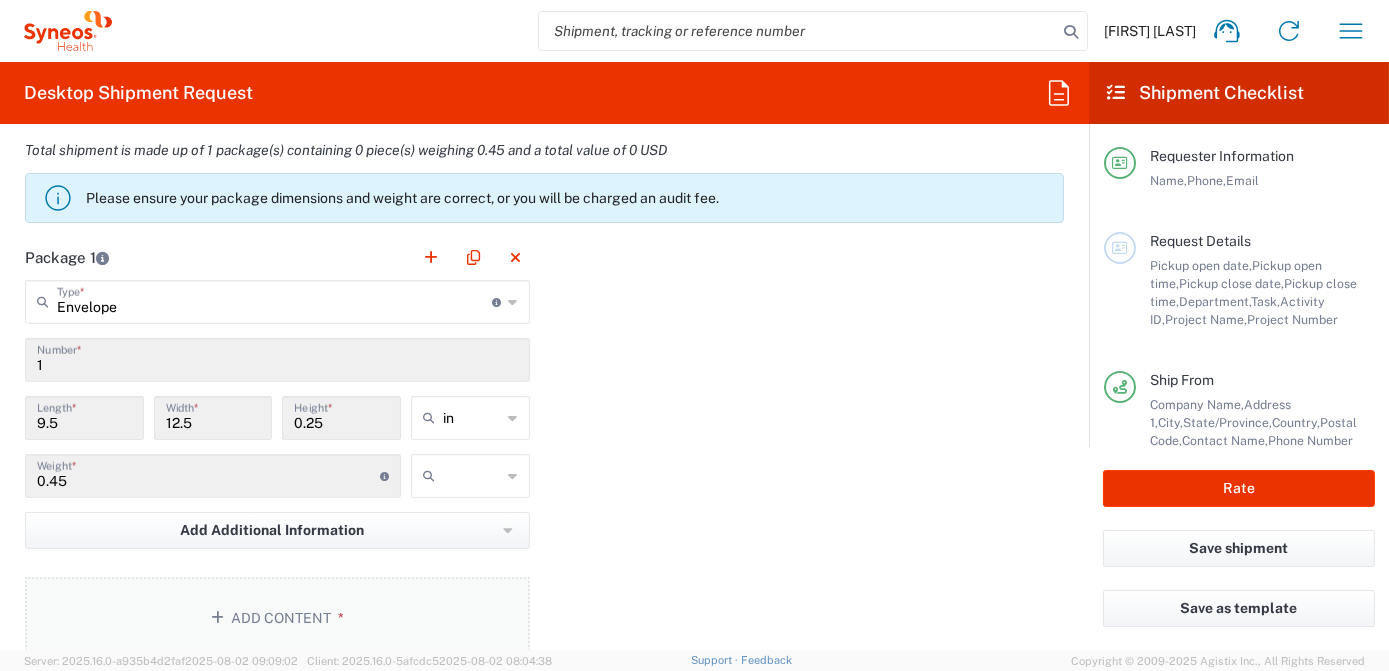 click on "Add Content *" 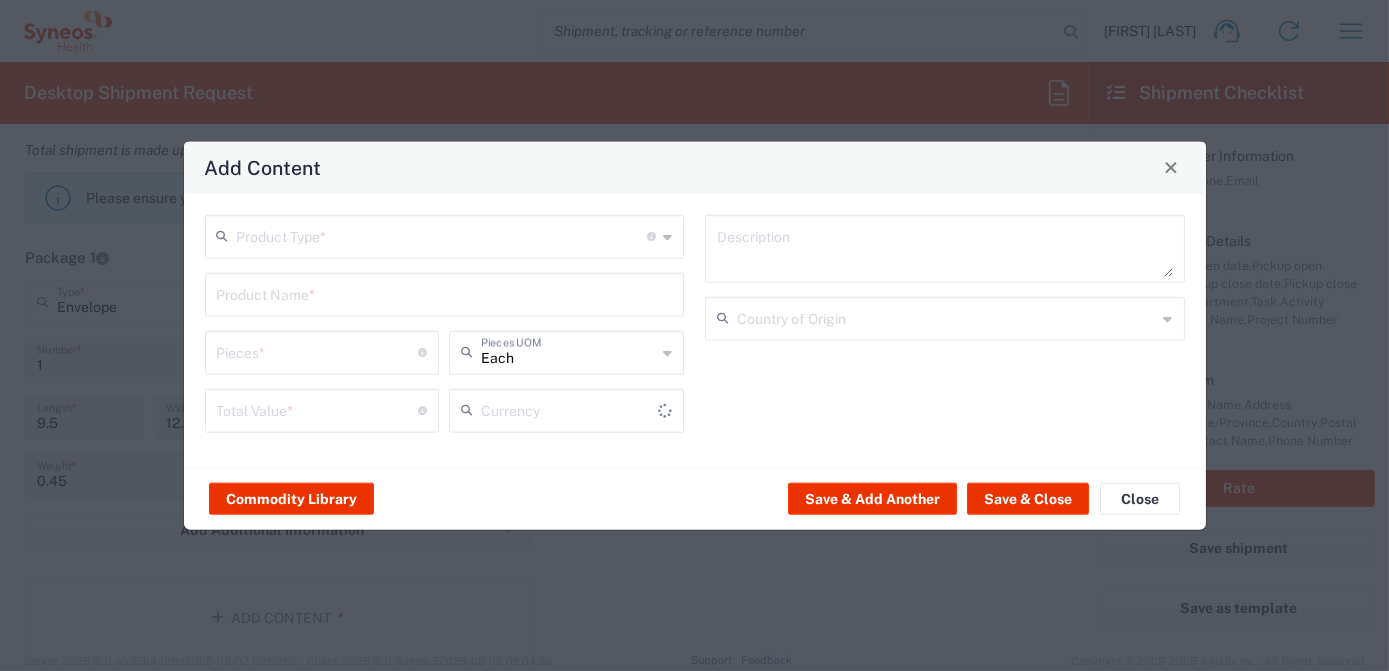 type on "US Dollar" 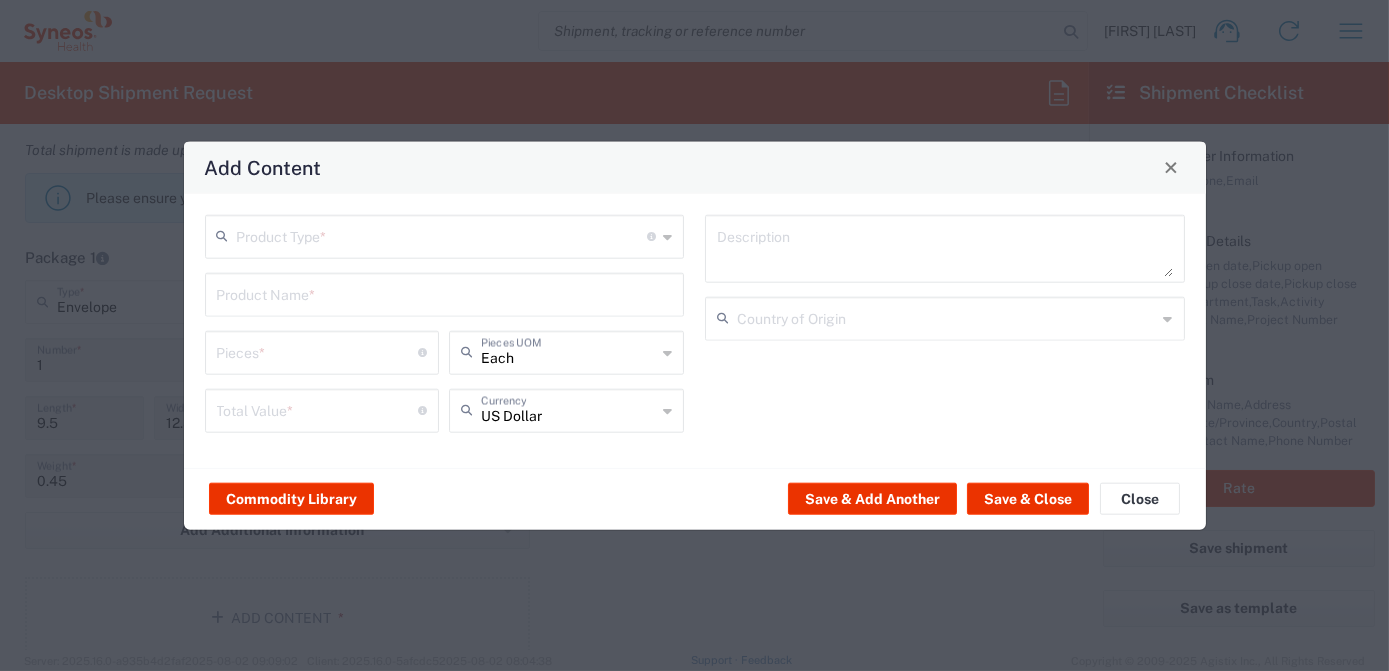 click at bounding box center (442, 234) 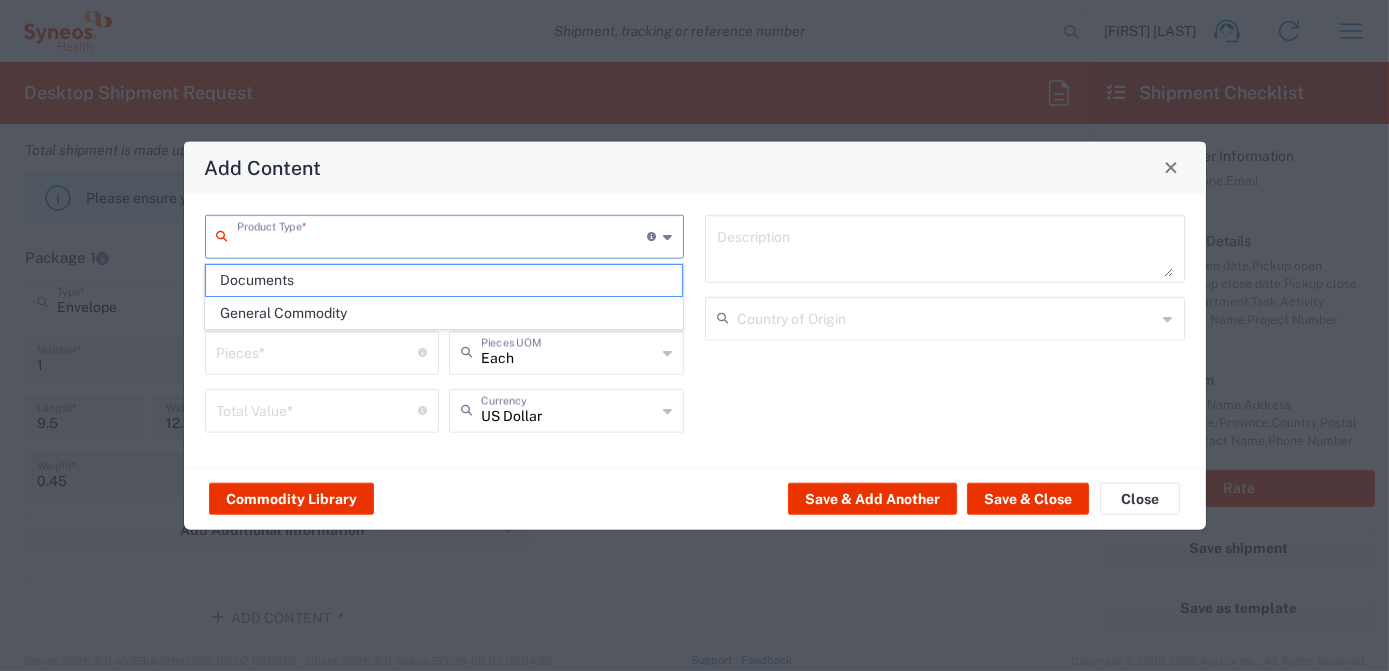 drag, startPoint x: 271, startPoint y: 286, endPoint x: 332, endPoint y: 327, distance: 73.4983 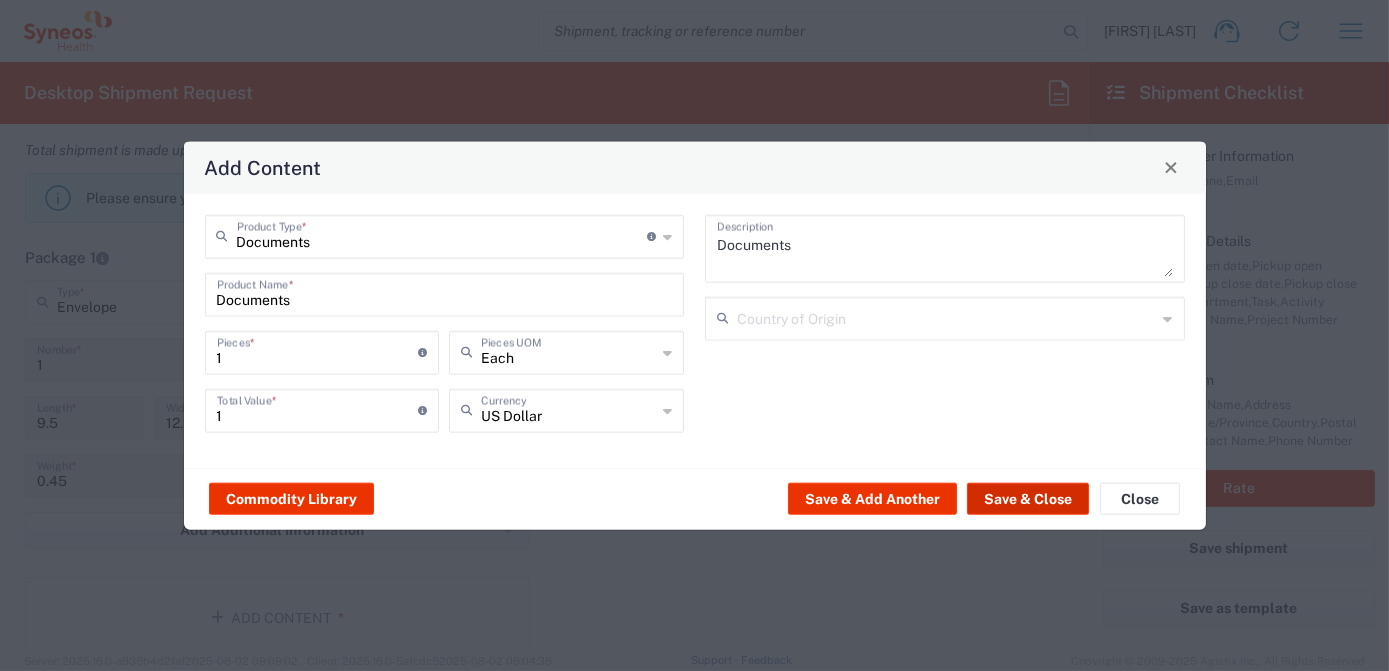 click on "Save & Close" 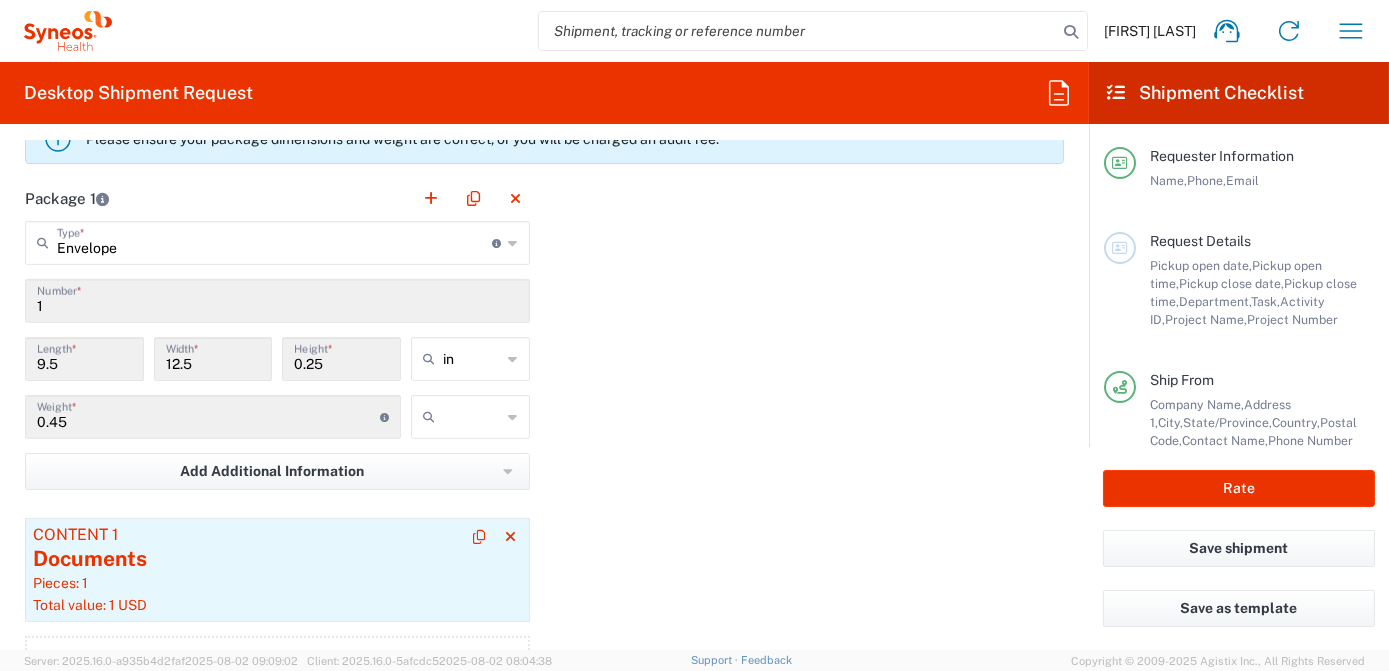 scroll, scrollTop: 1928, scrollLeft: 0, axis: vertical 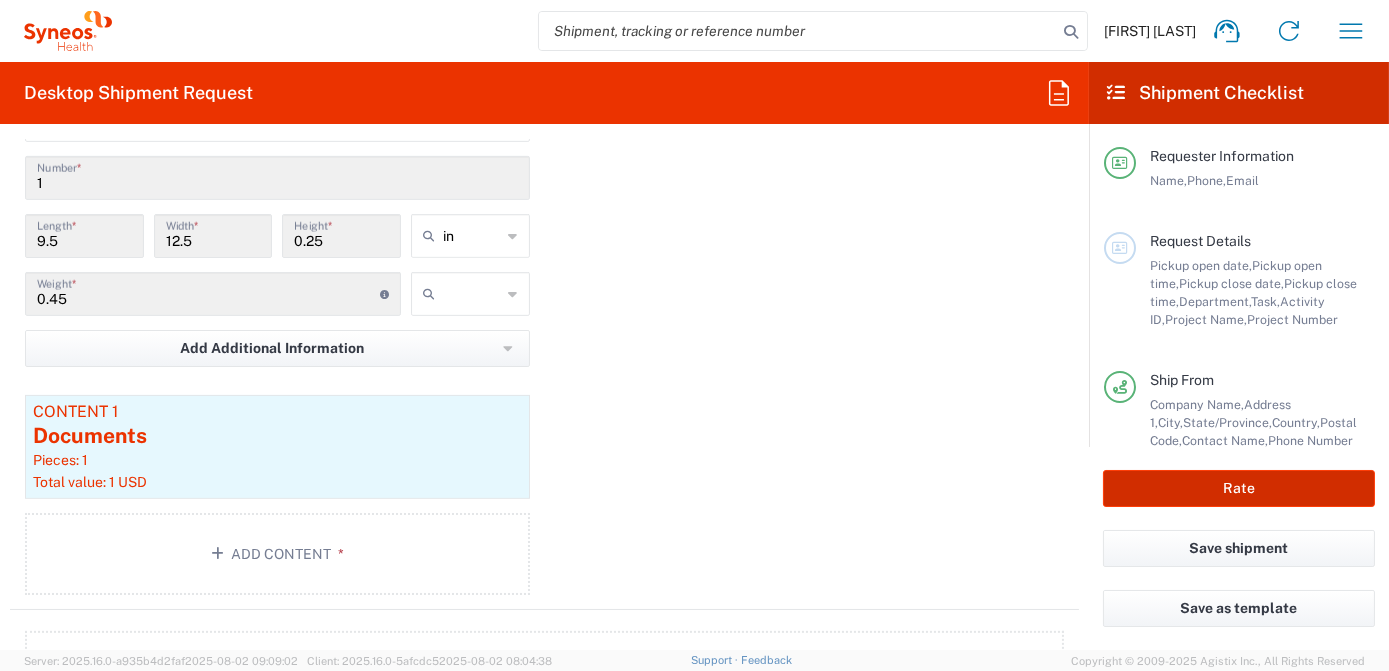 click on "Rate" 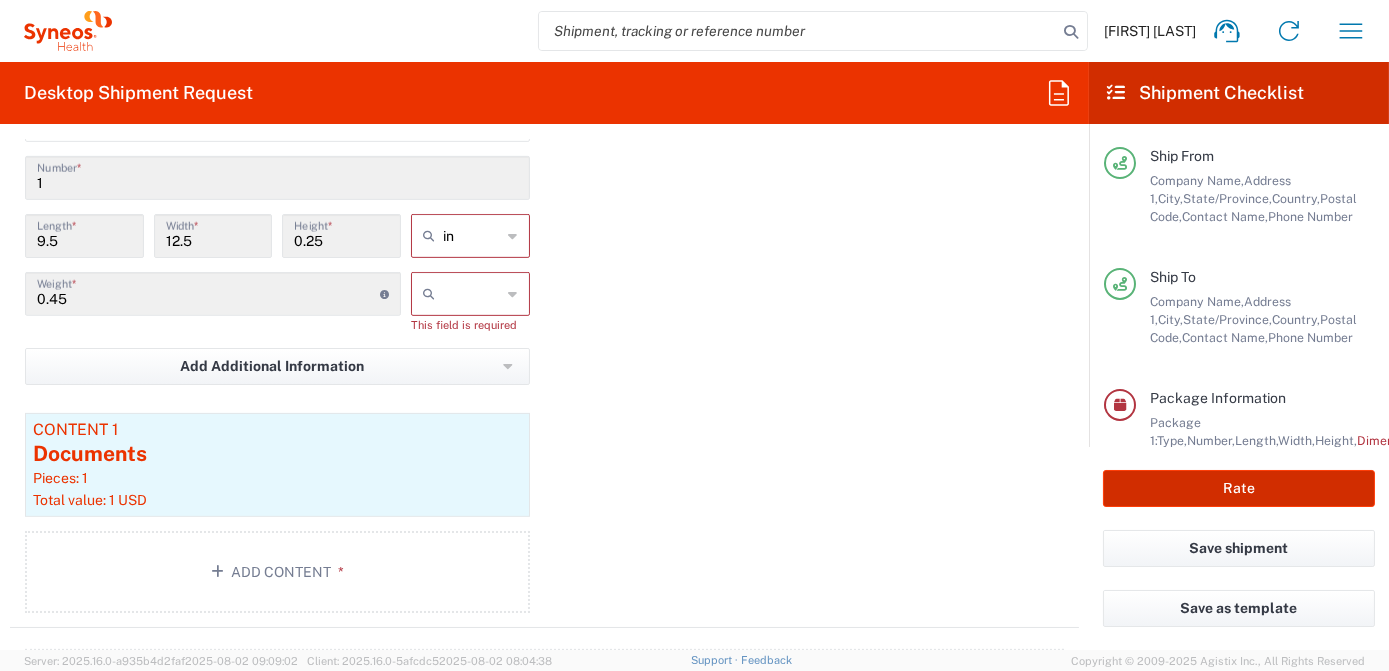 scroll, scrollTop: 320, scrollLeft: 0, axis: vertical 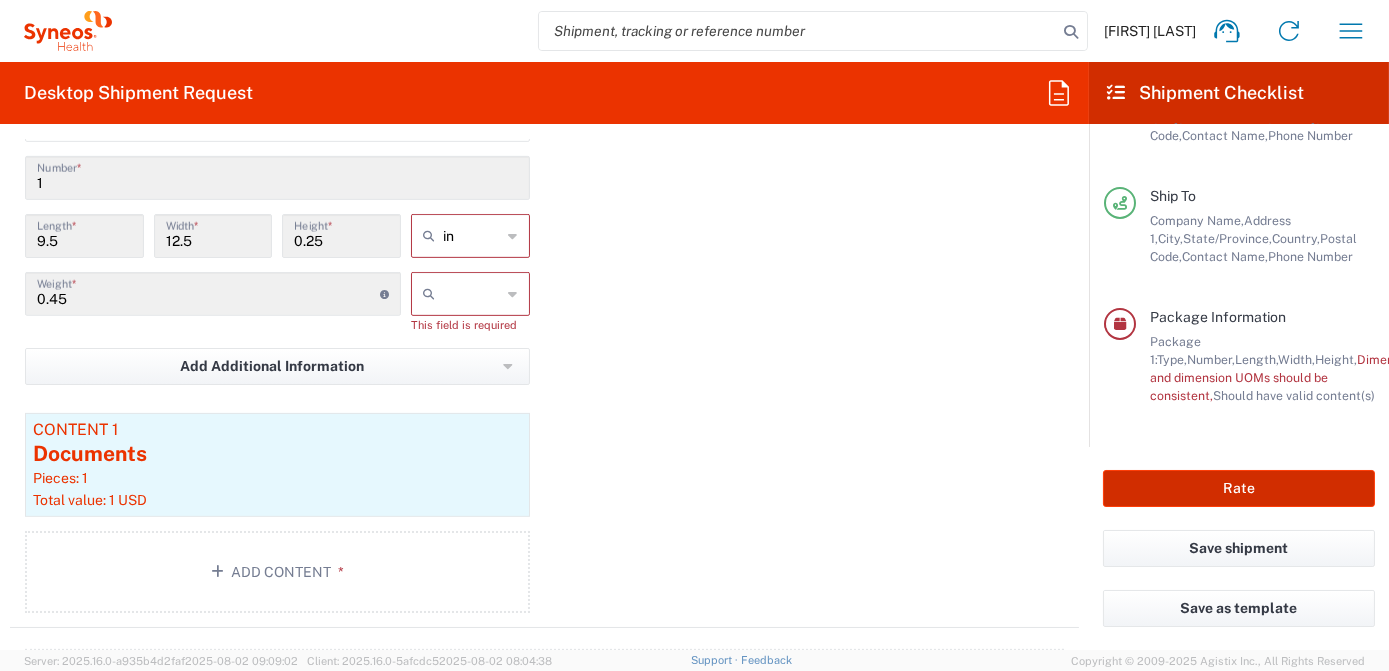 type on "OPP 00528A" 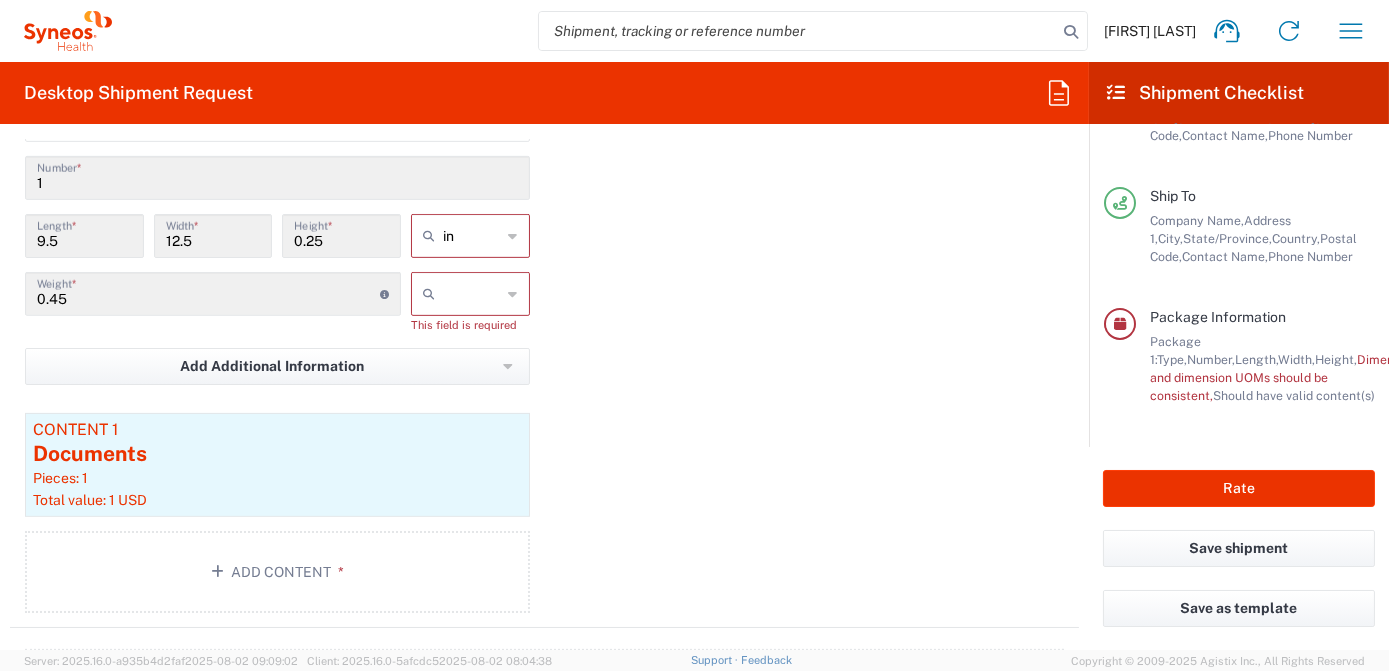 click at bounding box center (472, 294) 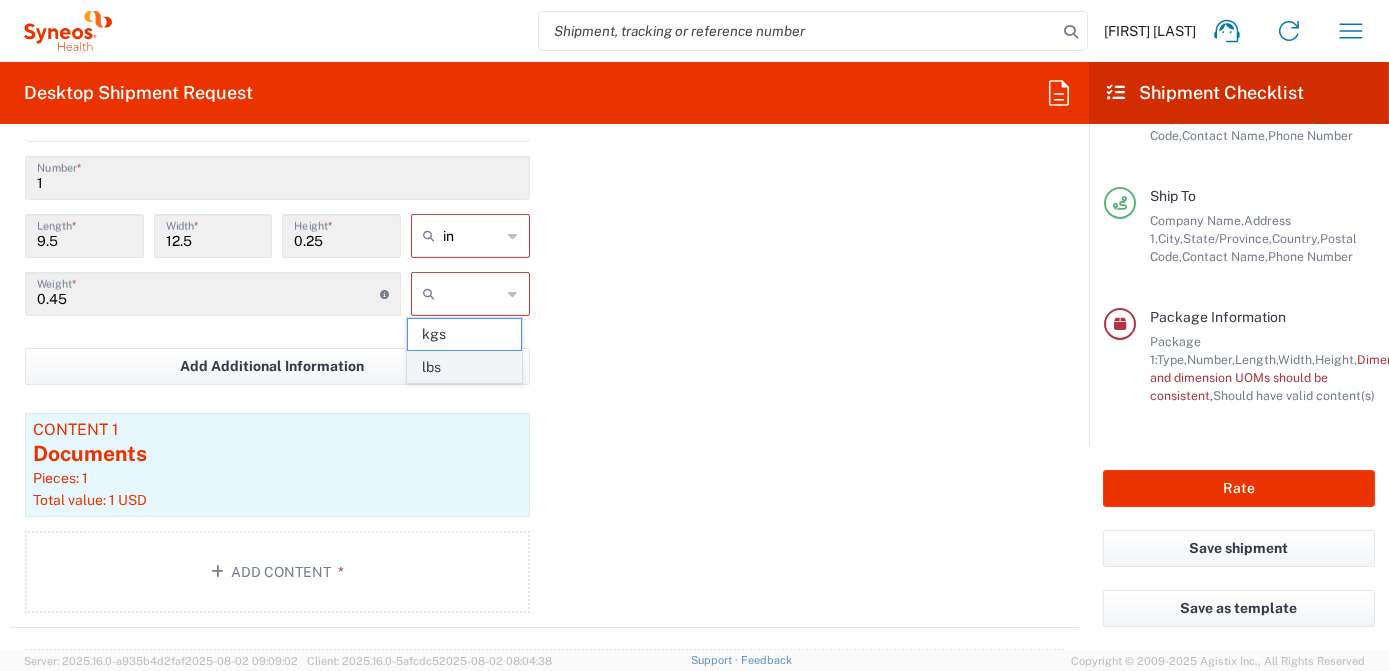 click on "lbs" 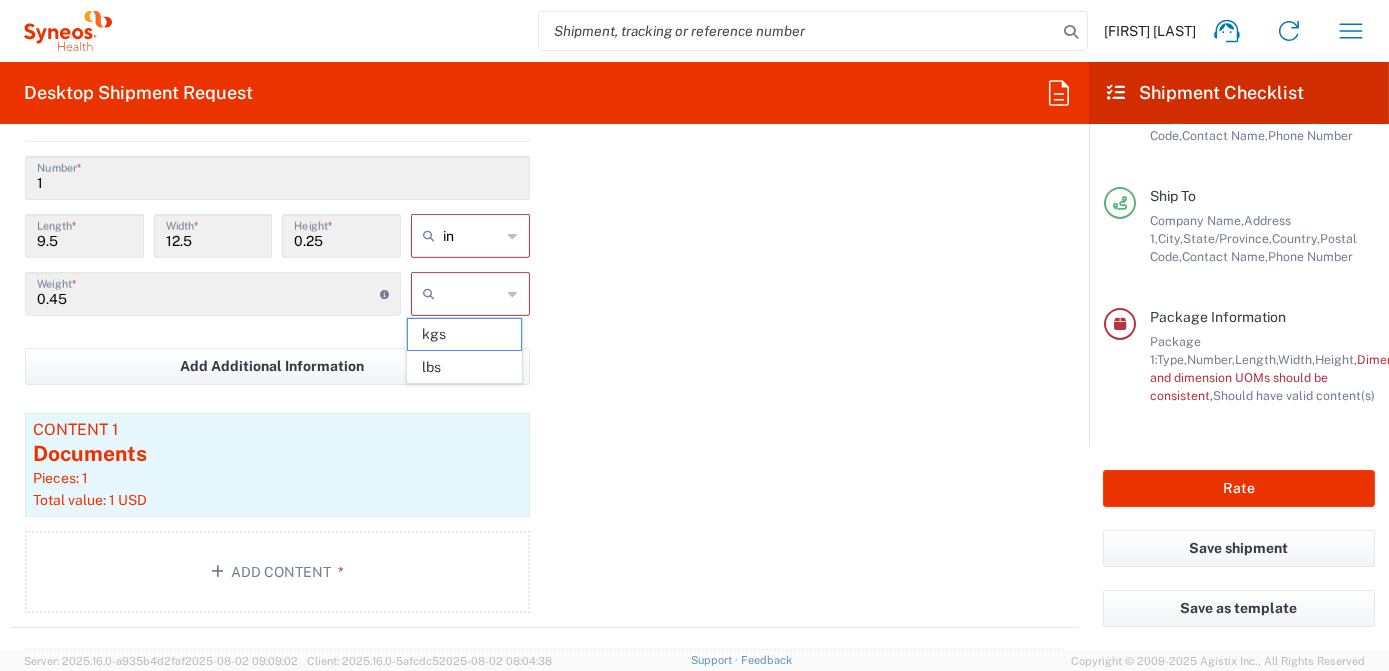 type on "lbs" 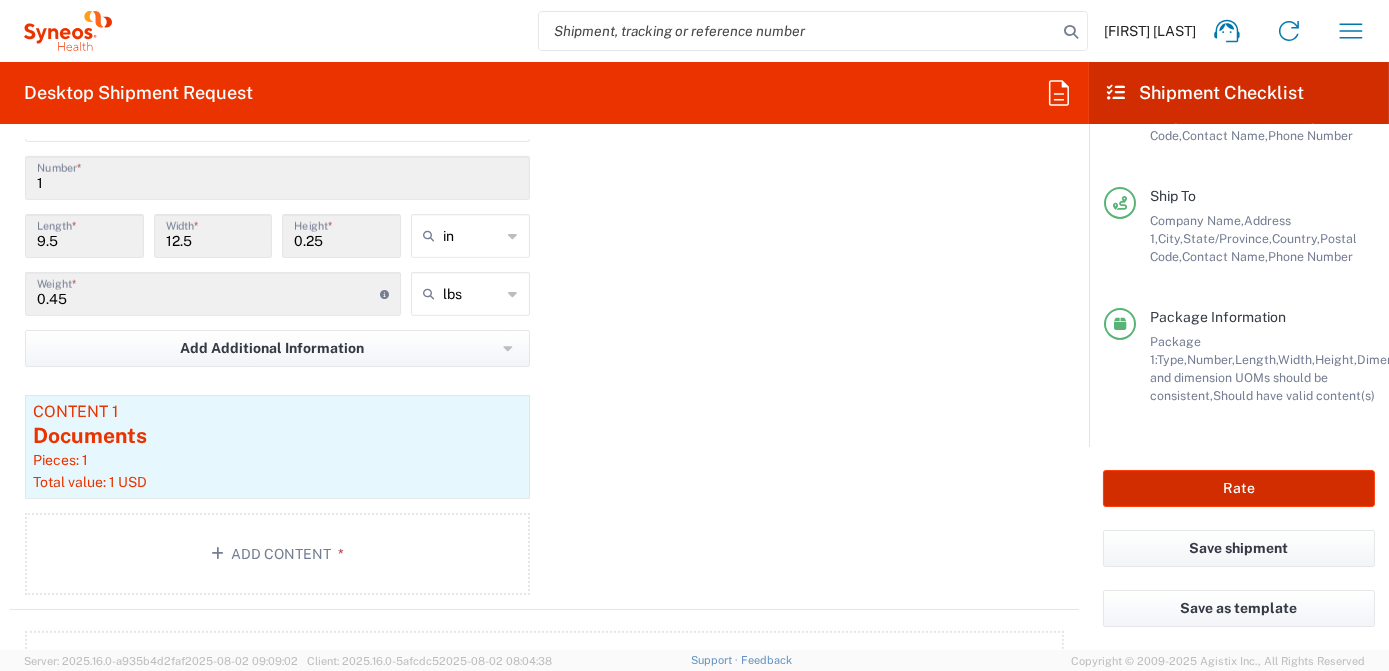 click on "Rate" 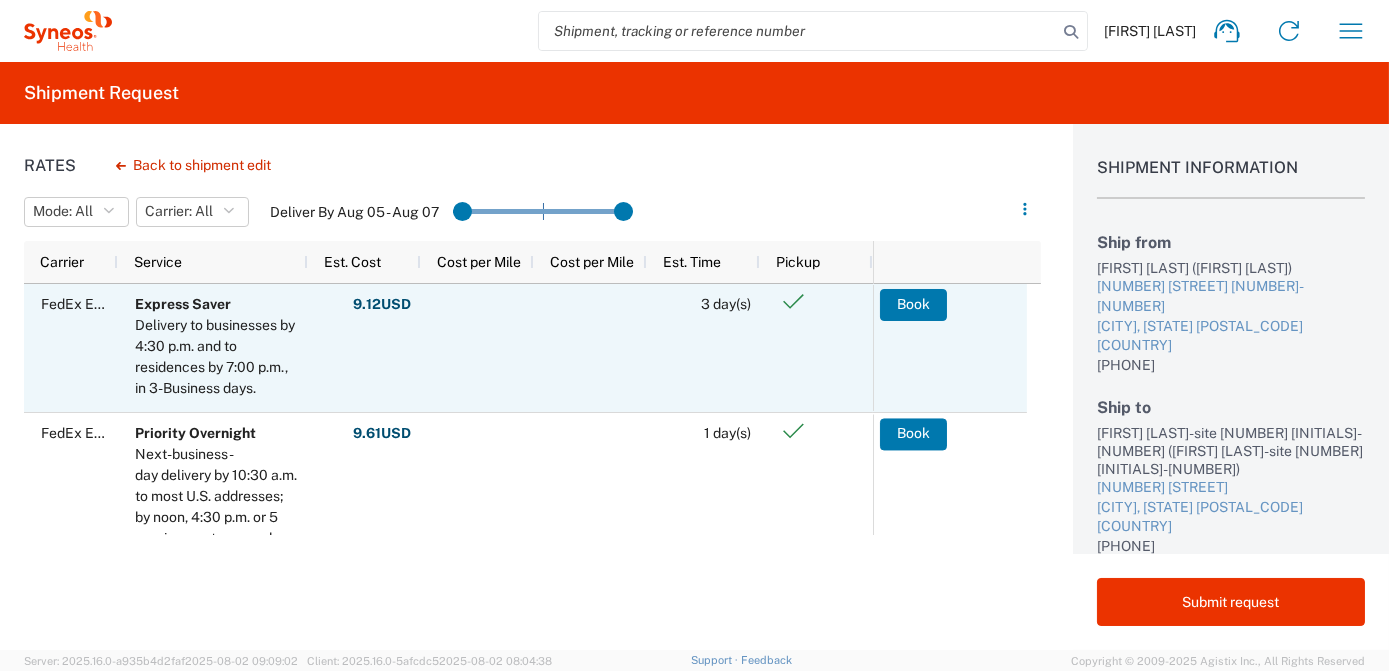 scroll, scrollTop: 65, scrollLeft: 0, axis: vertical 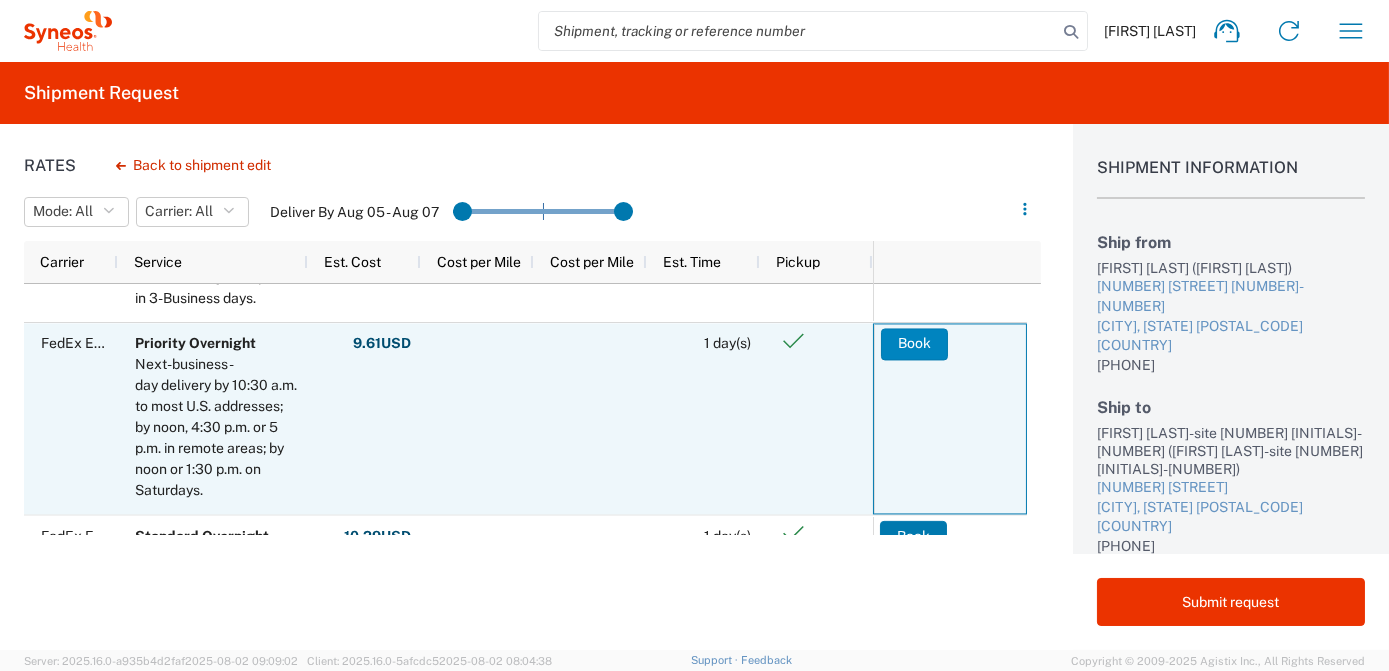 click on "Book" 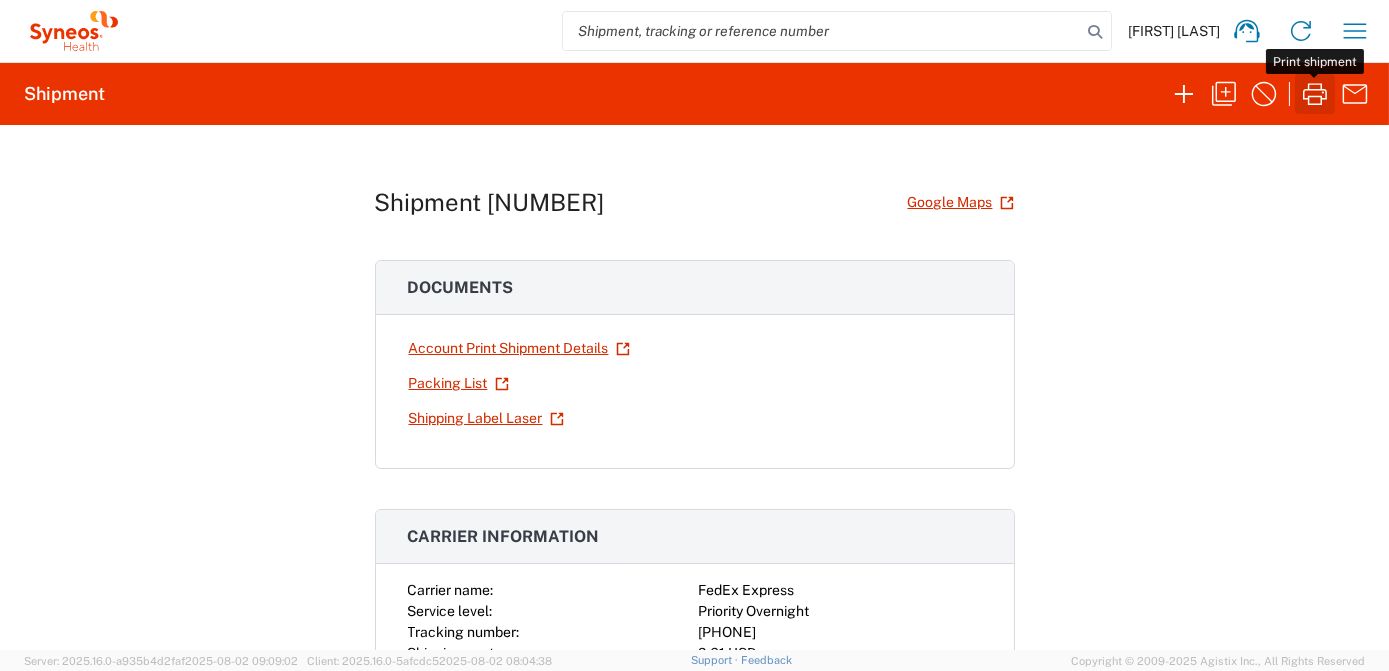click 